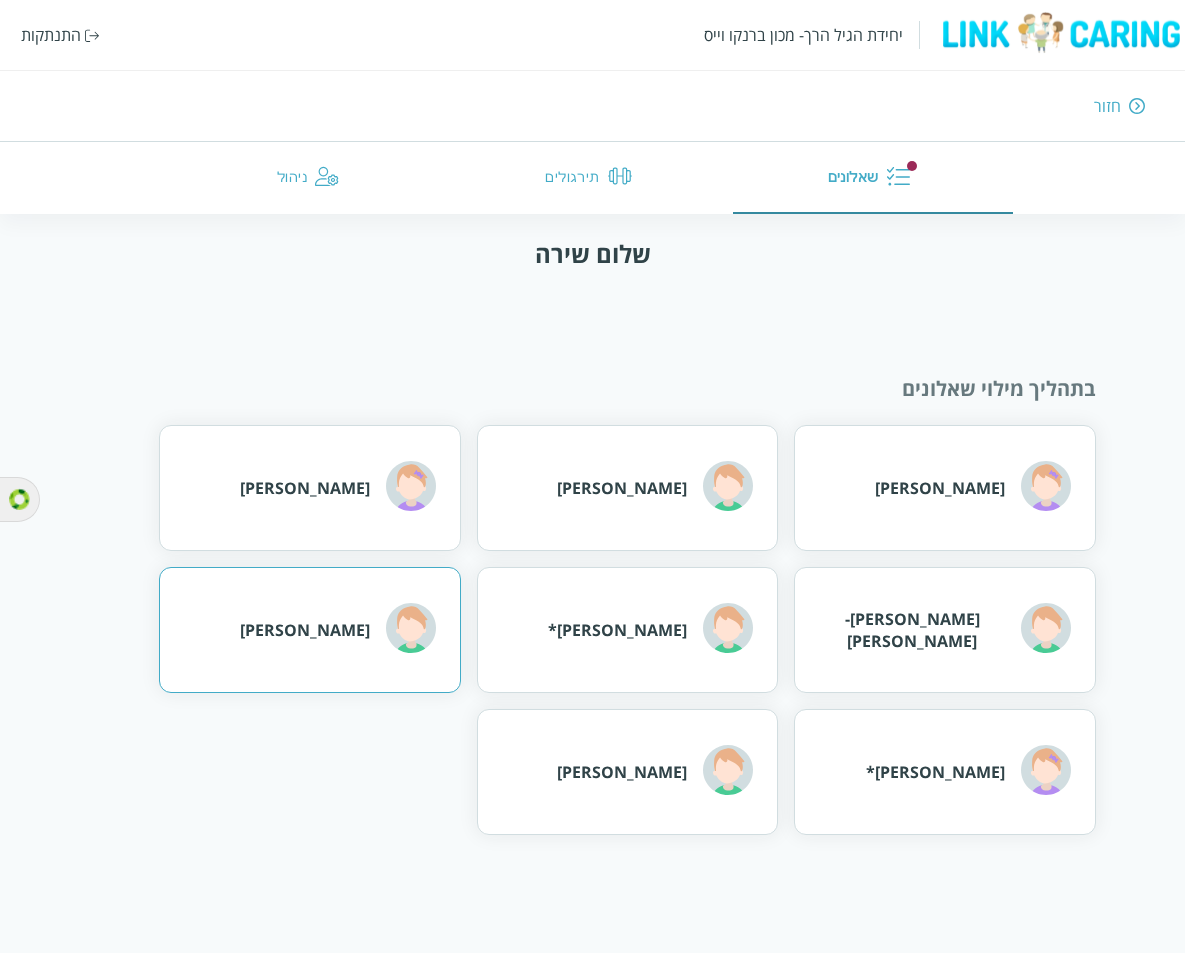 scroll, scrollTop: 0, scrollLeft: 0, axis: both 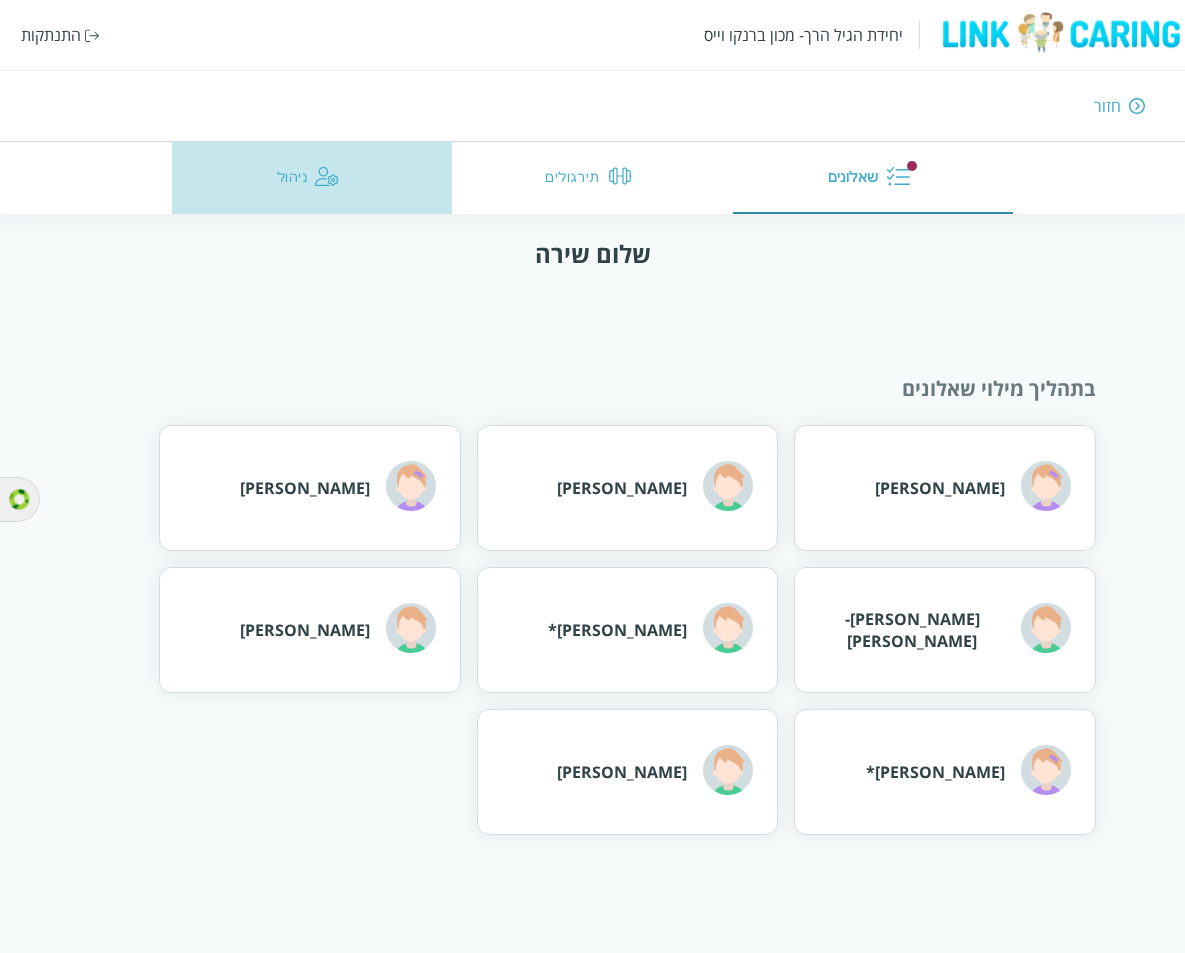 click on "ניהול" at bounding box center (312, 178) 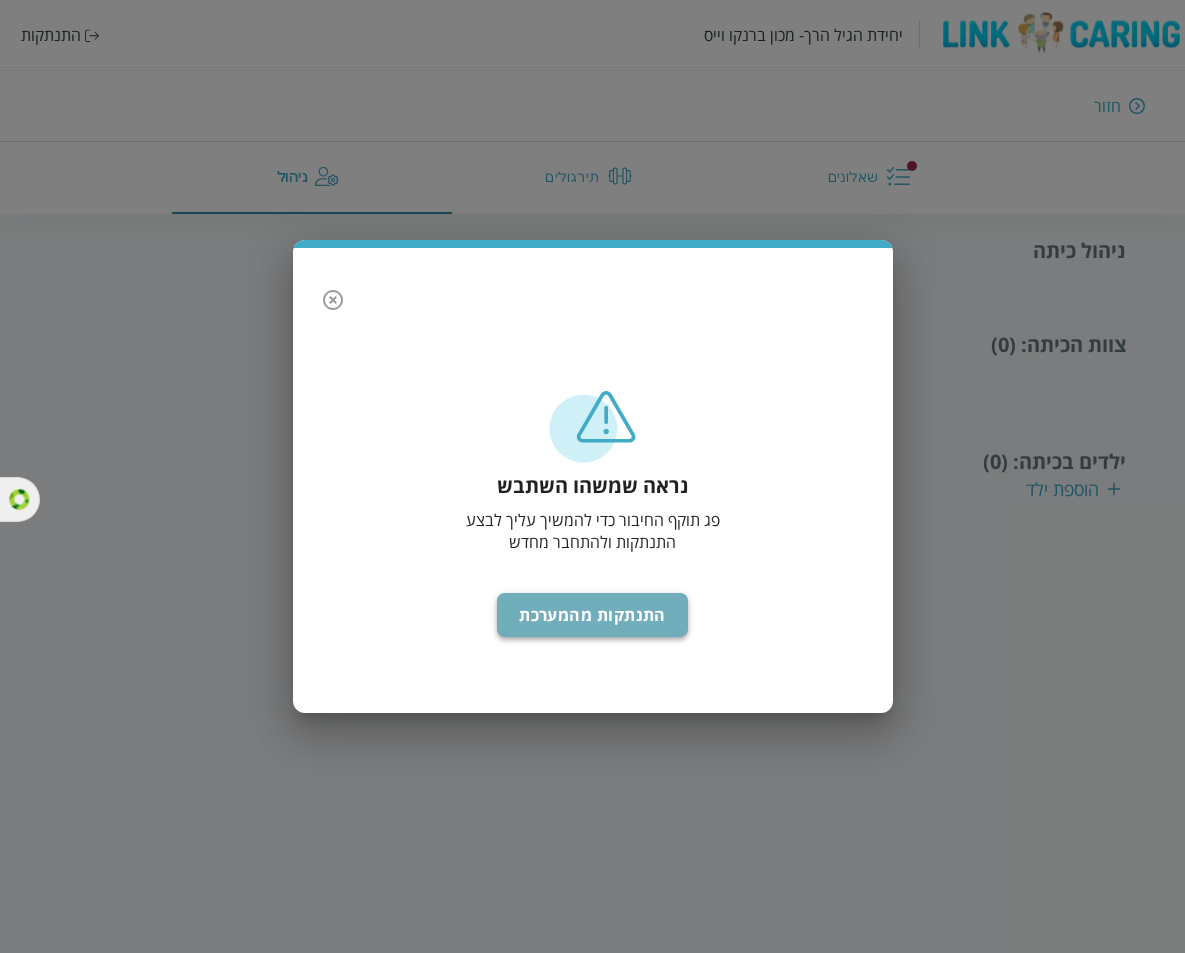 click on "התנתקות מהמערכת" at bounding box center [592, 615] 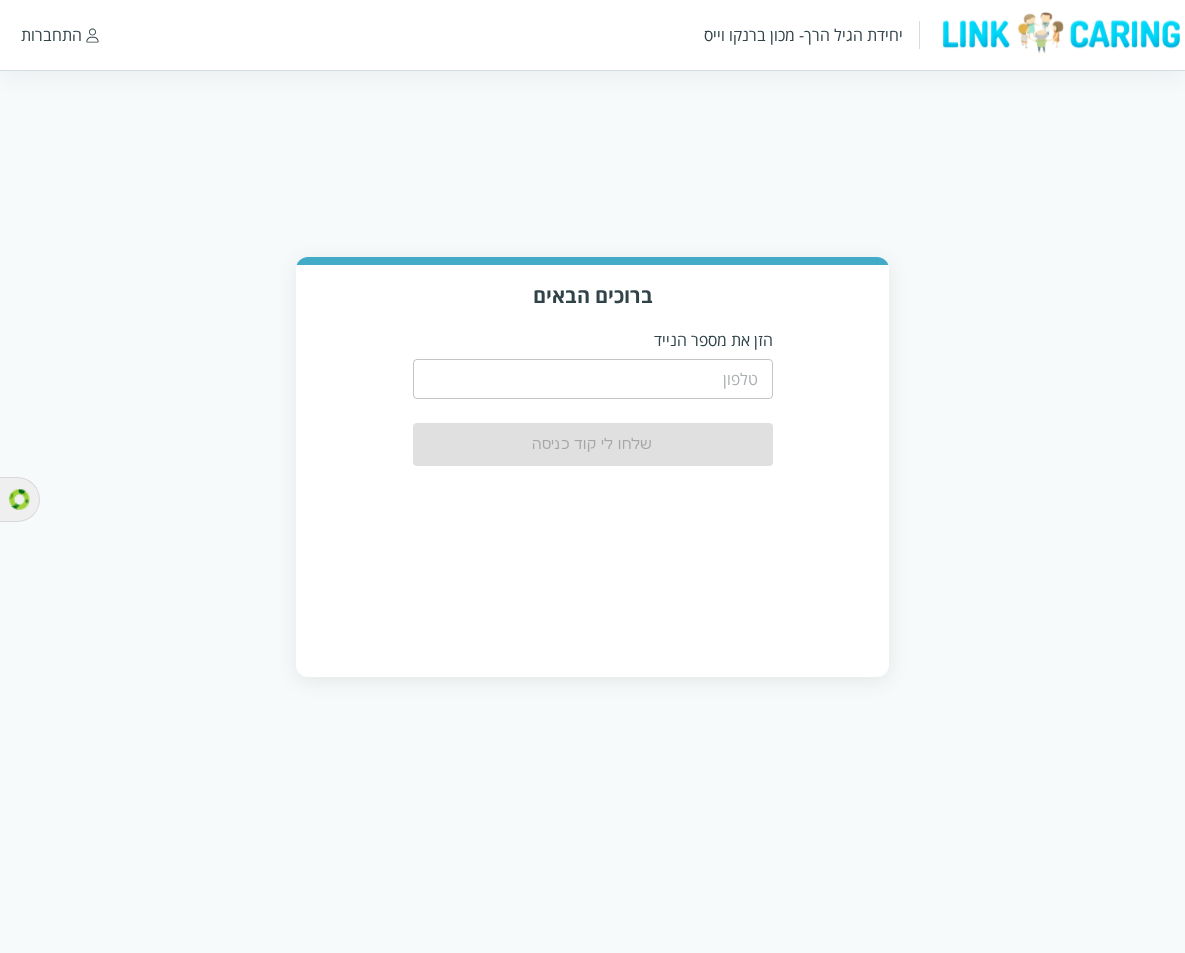 scroll, scrollTop: 0, scrollLeft: 0, axis: both 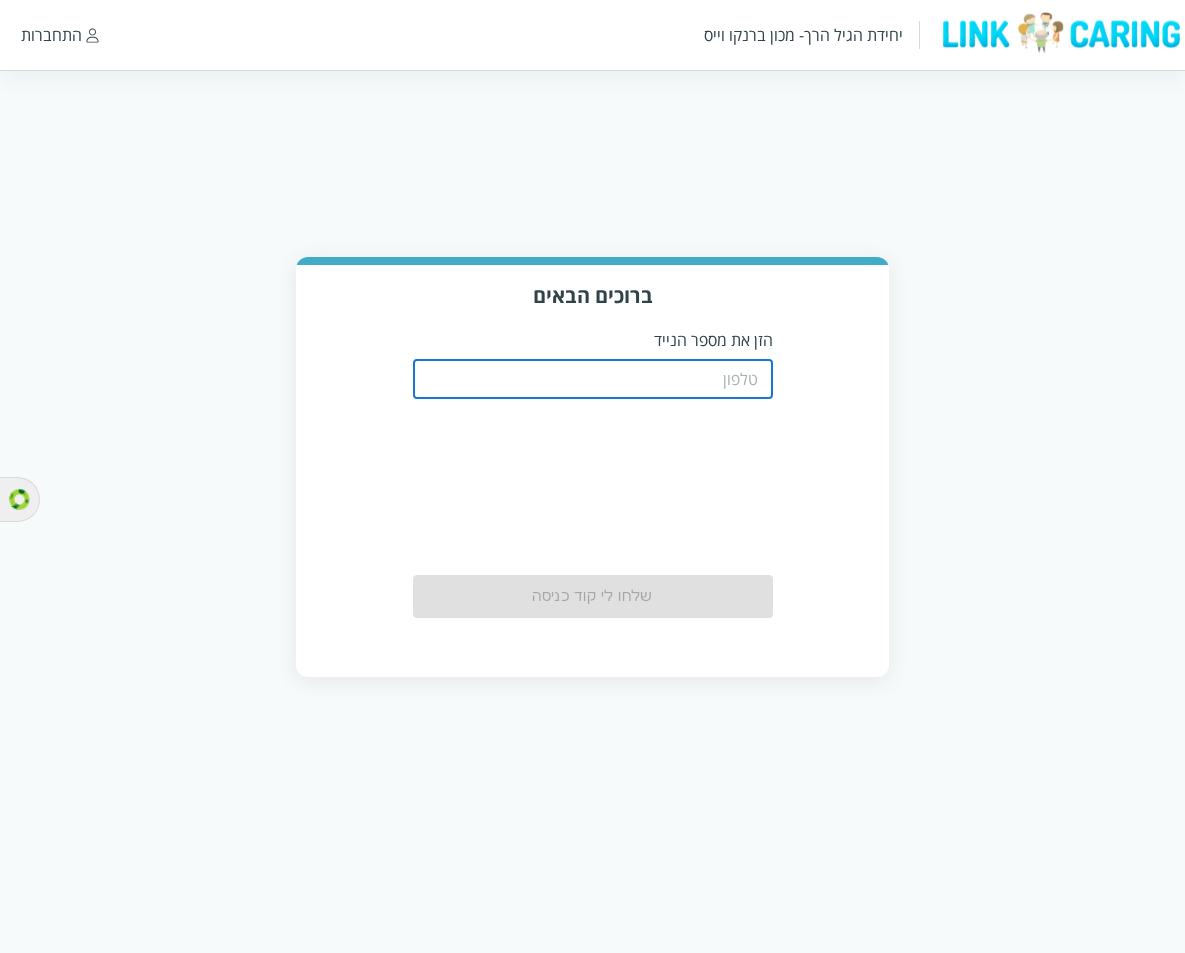 click at bounding box center [593, 379] 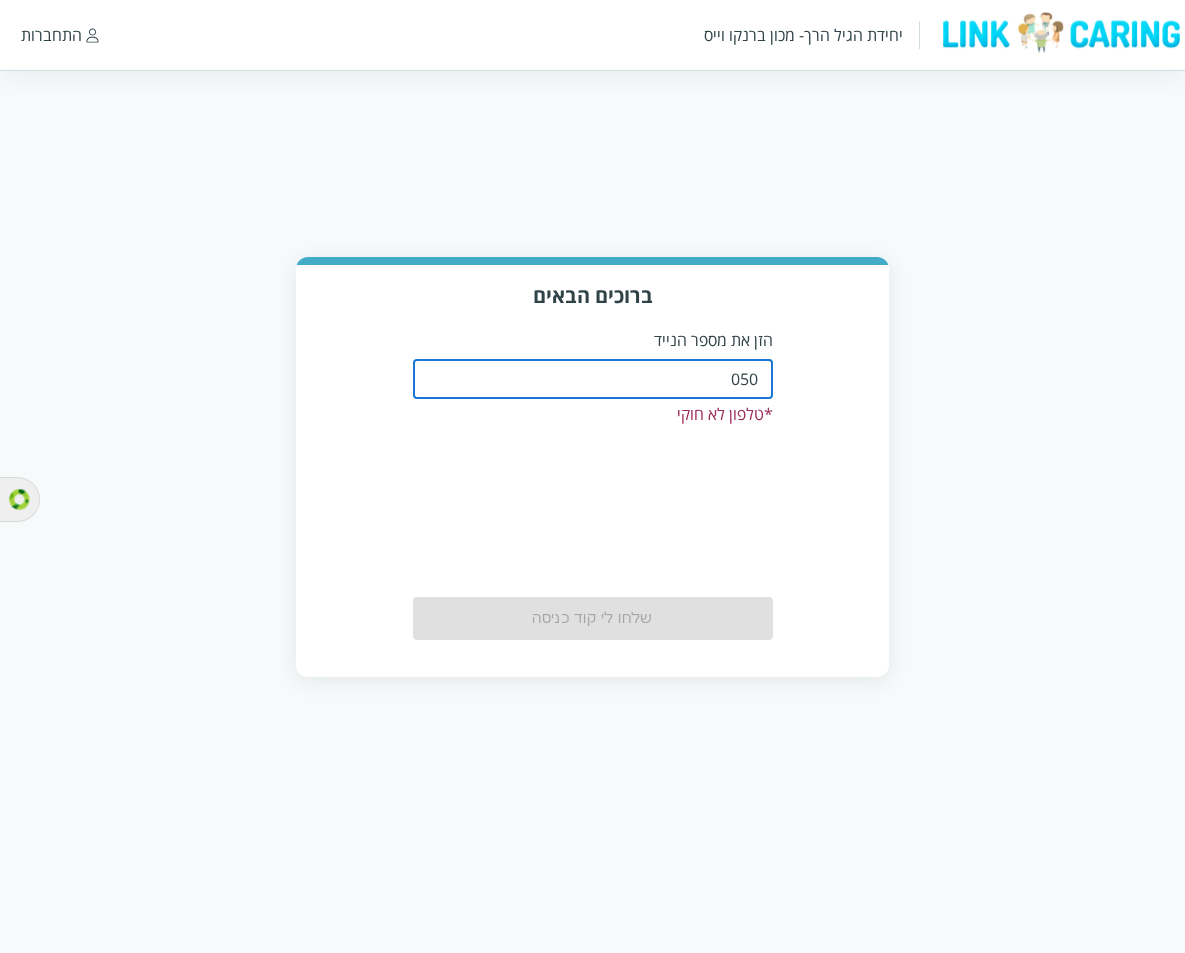 type on "0508805134" 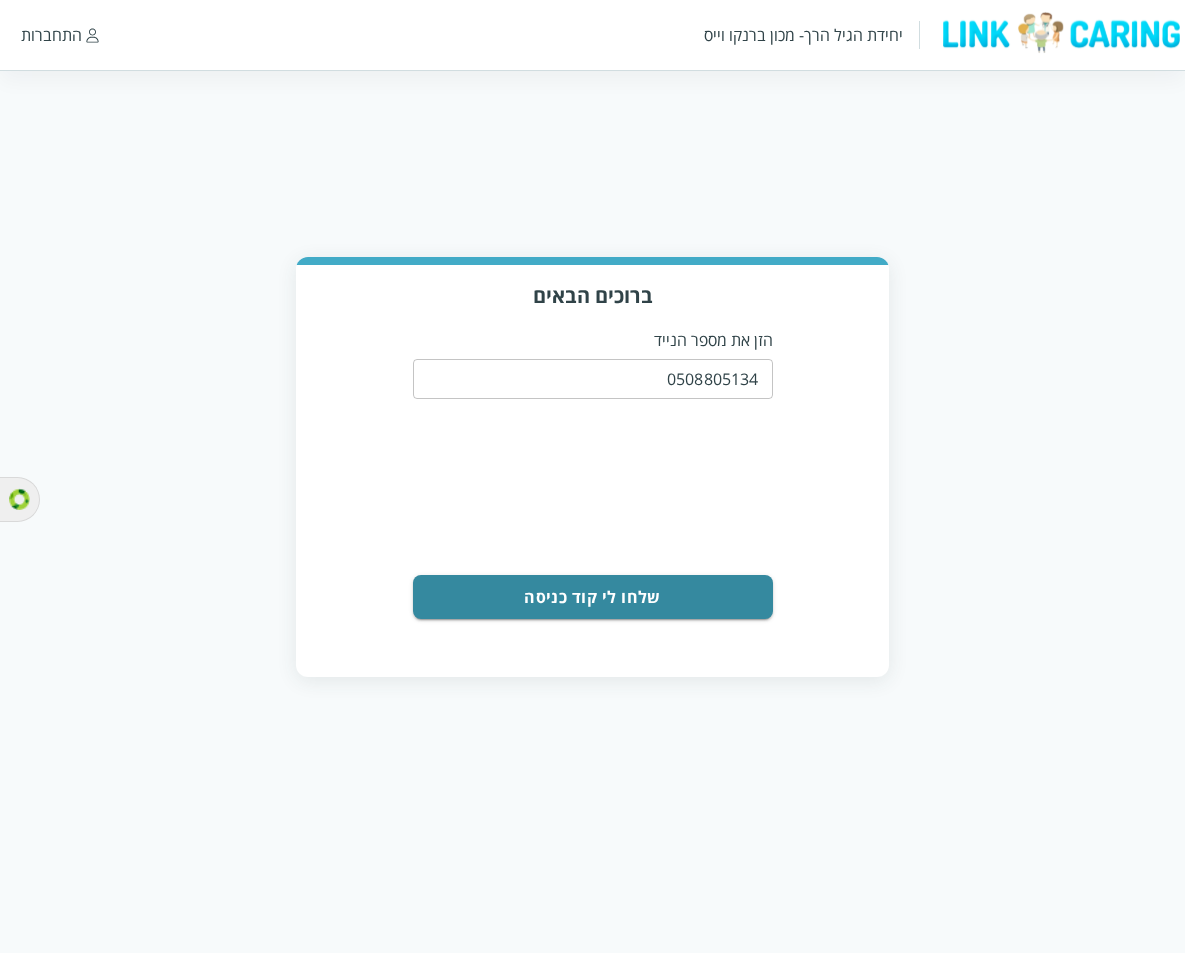 click on "שלחו לי קוד כניסה" at bounding box center (593, 597) 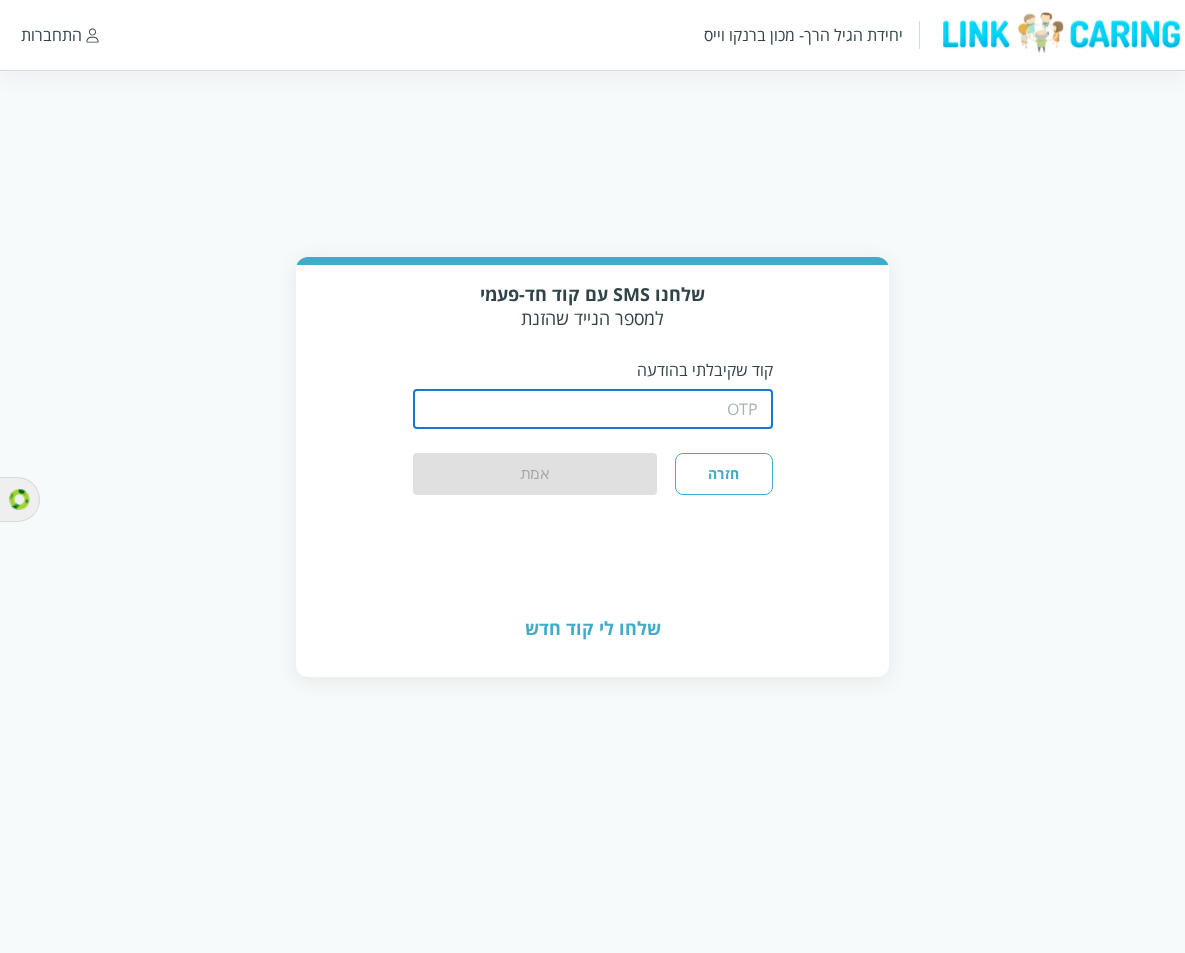 click at bounding box center (593, 409) 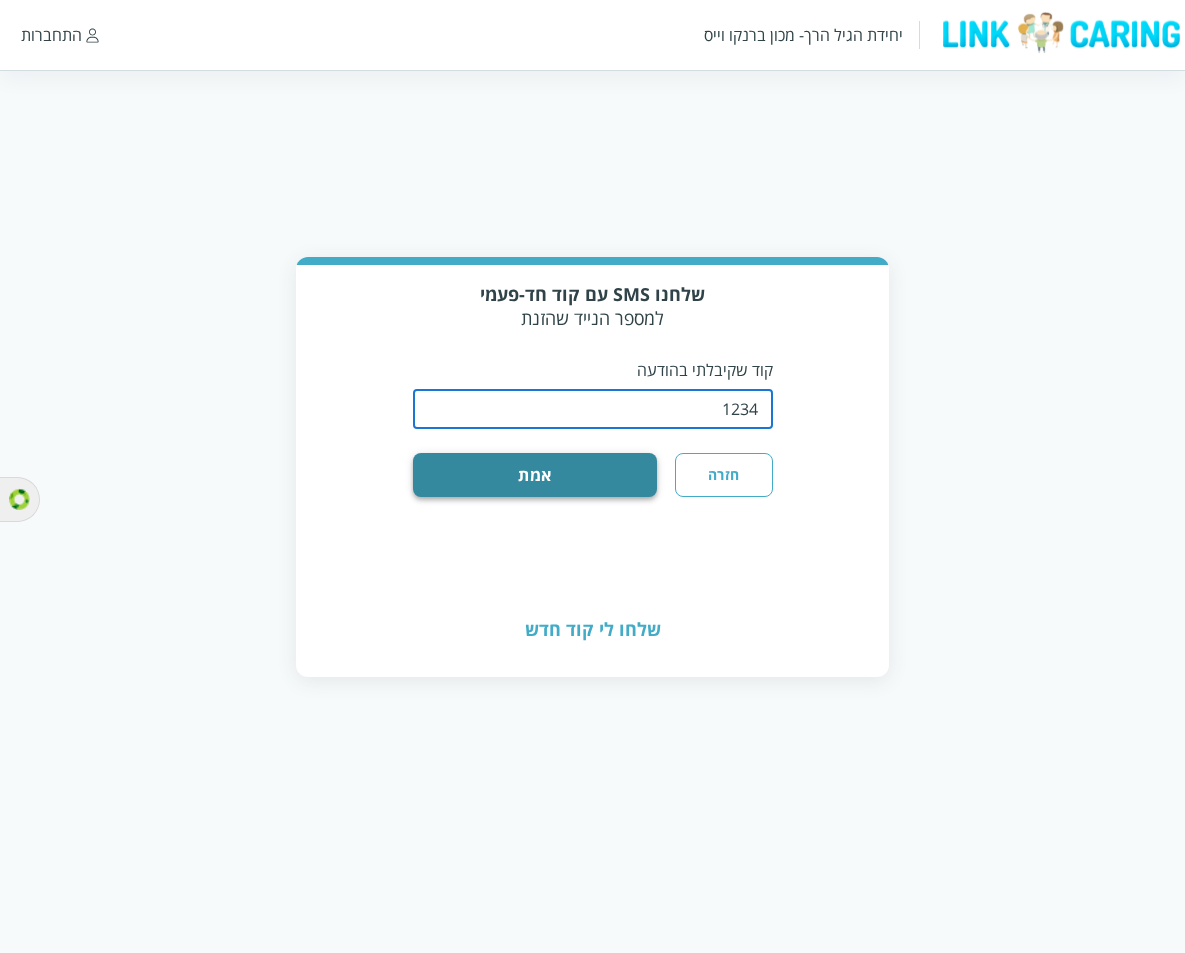 click on "אמת" at bounding box center [535, 475] 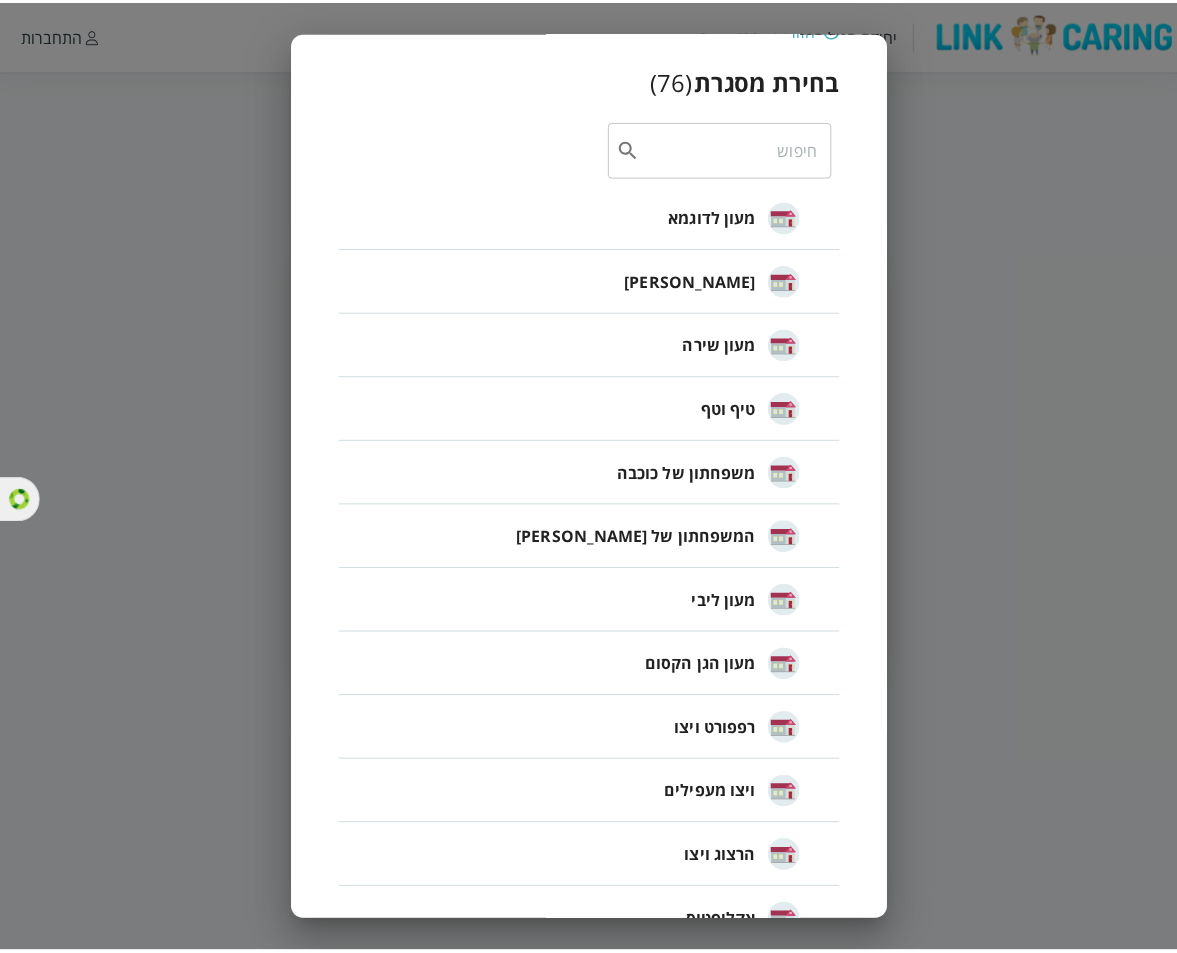 scroll, scrollTop: 400, scrollLeft: 0, axis: vertical 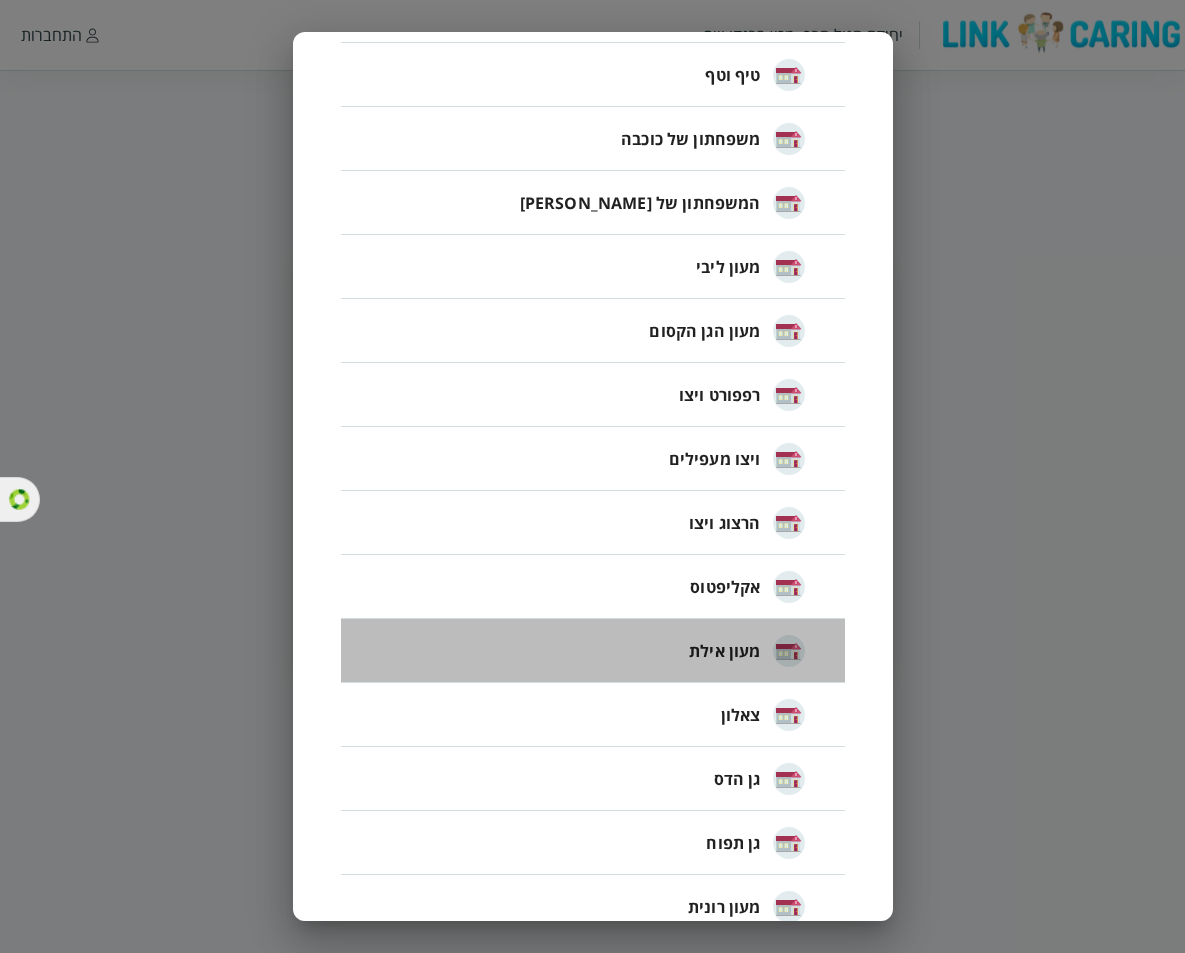 click on "מעון אילת" at bounding box center [593, 651] 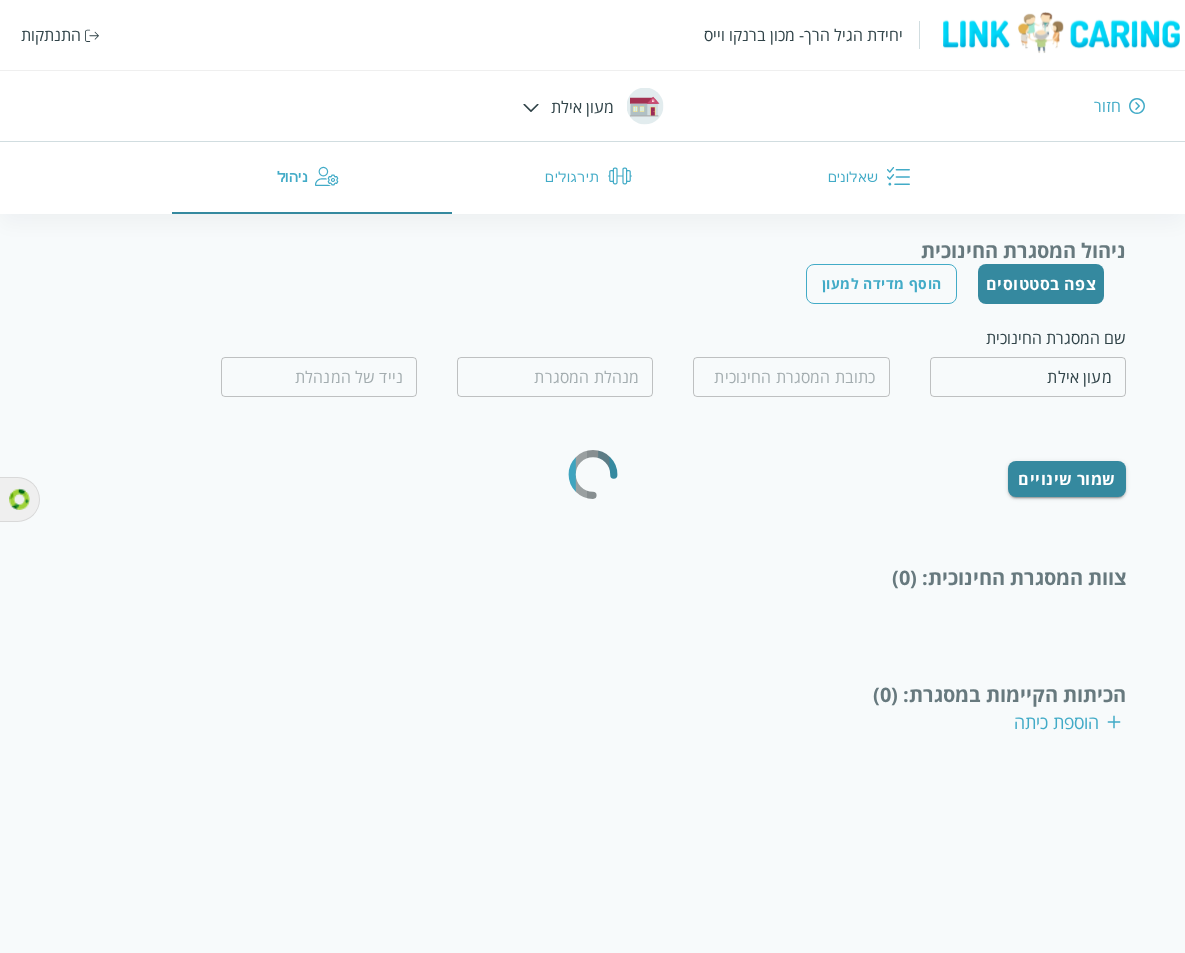 type on "0542339050" 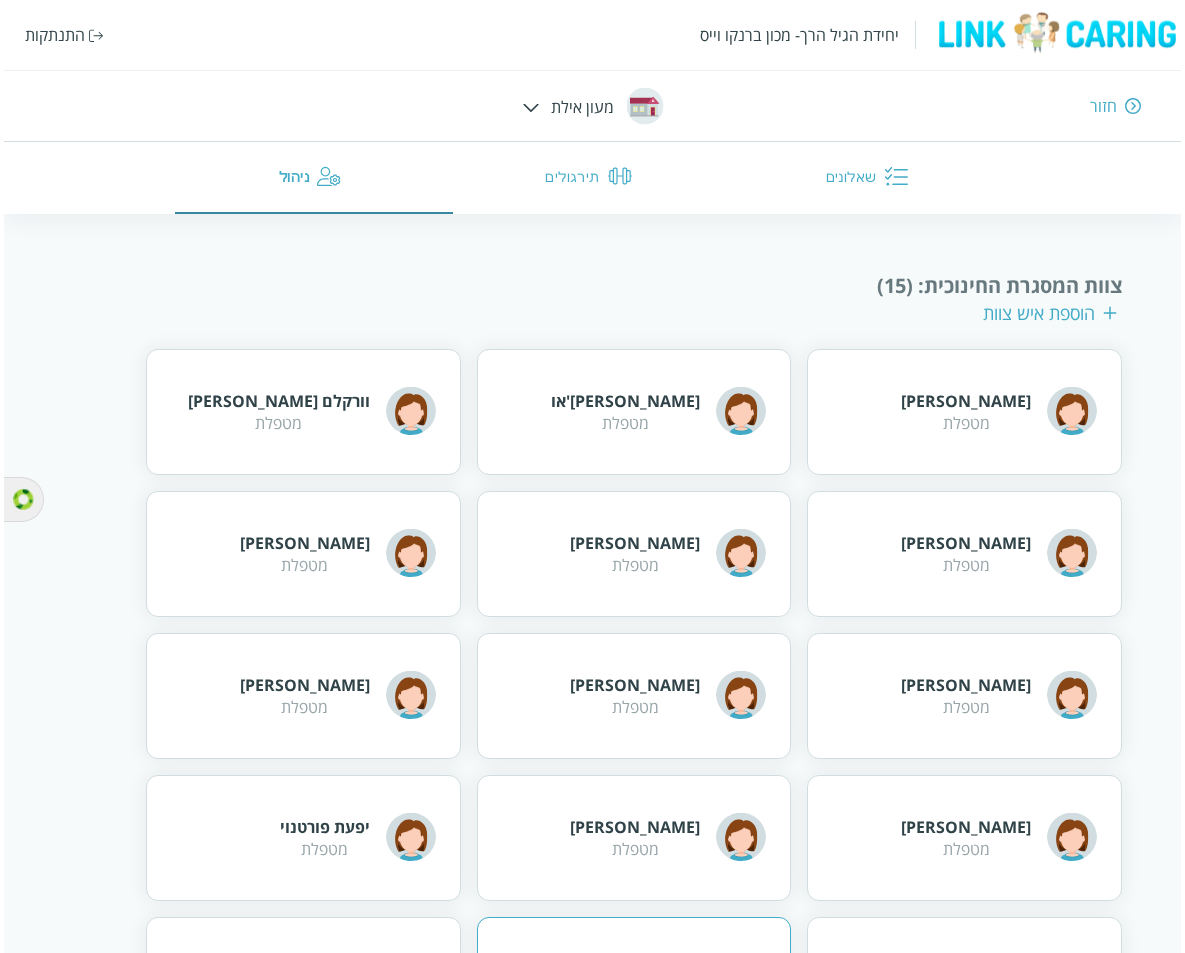 scroll, scrollTop: 692, scrollLeft: 0, axis: vertical 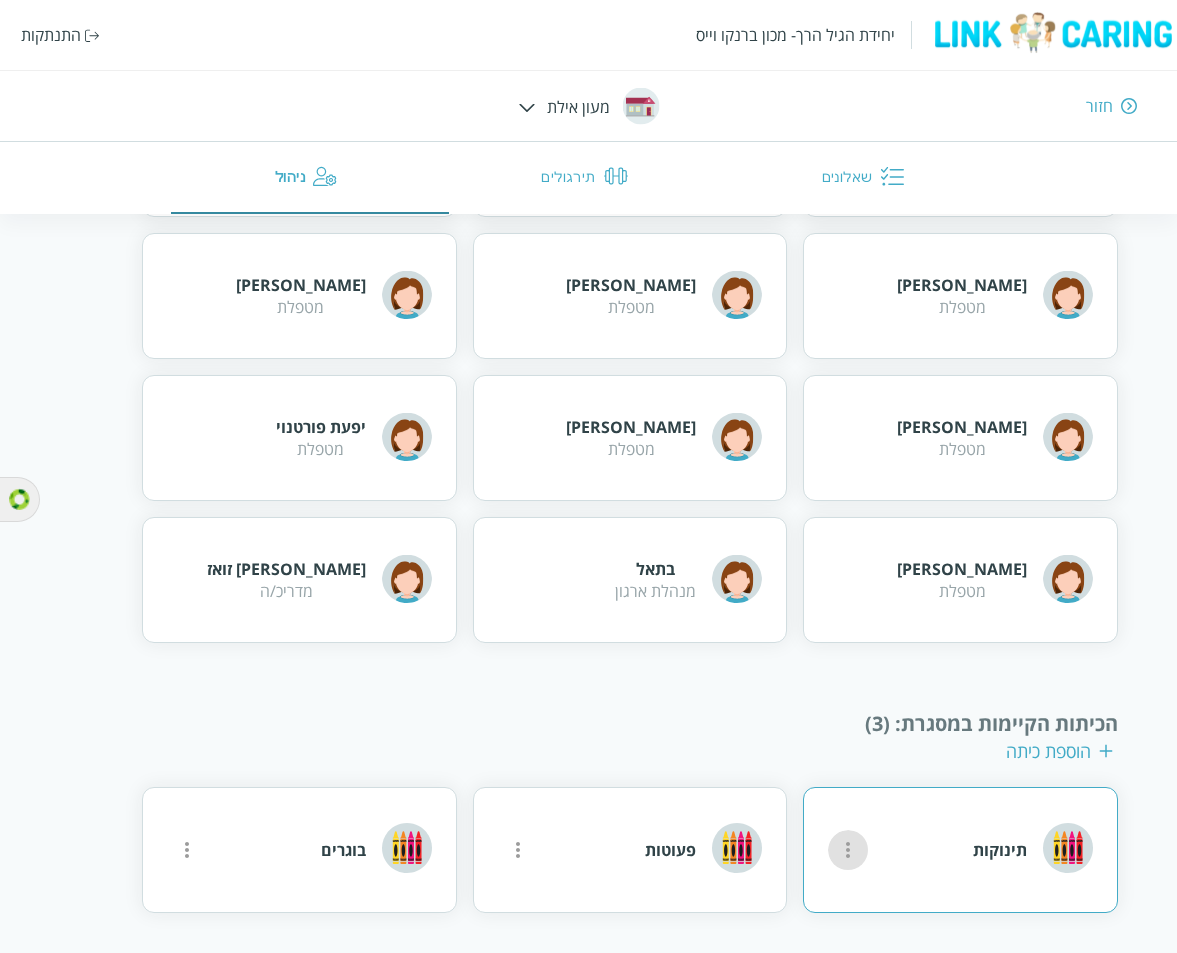 click 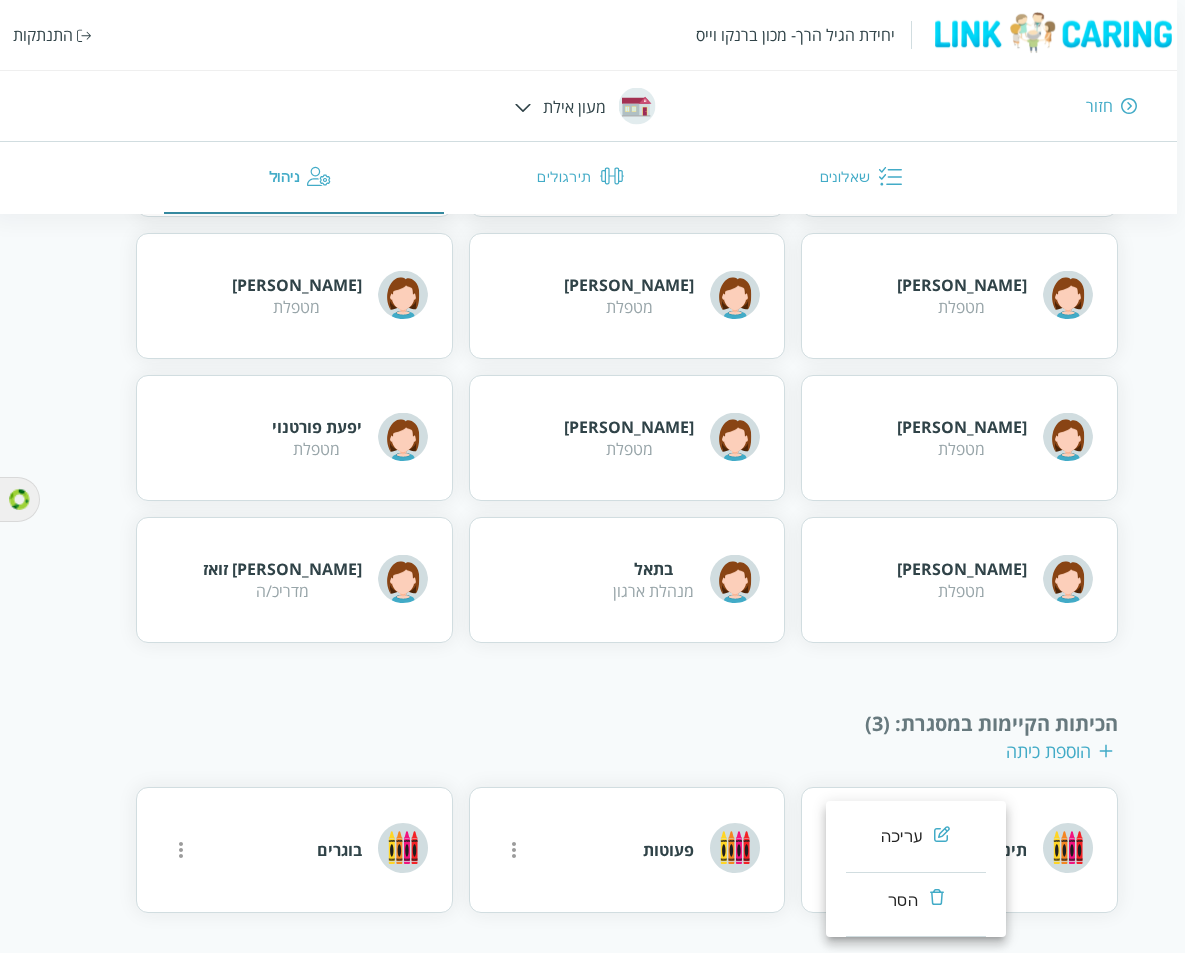 click on "עריכה" at bounding box center (901, 837) 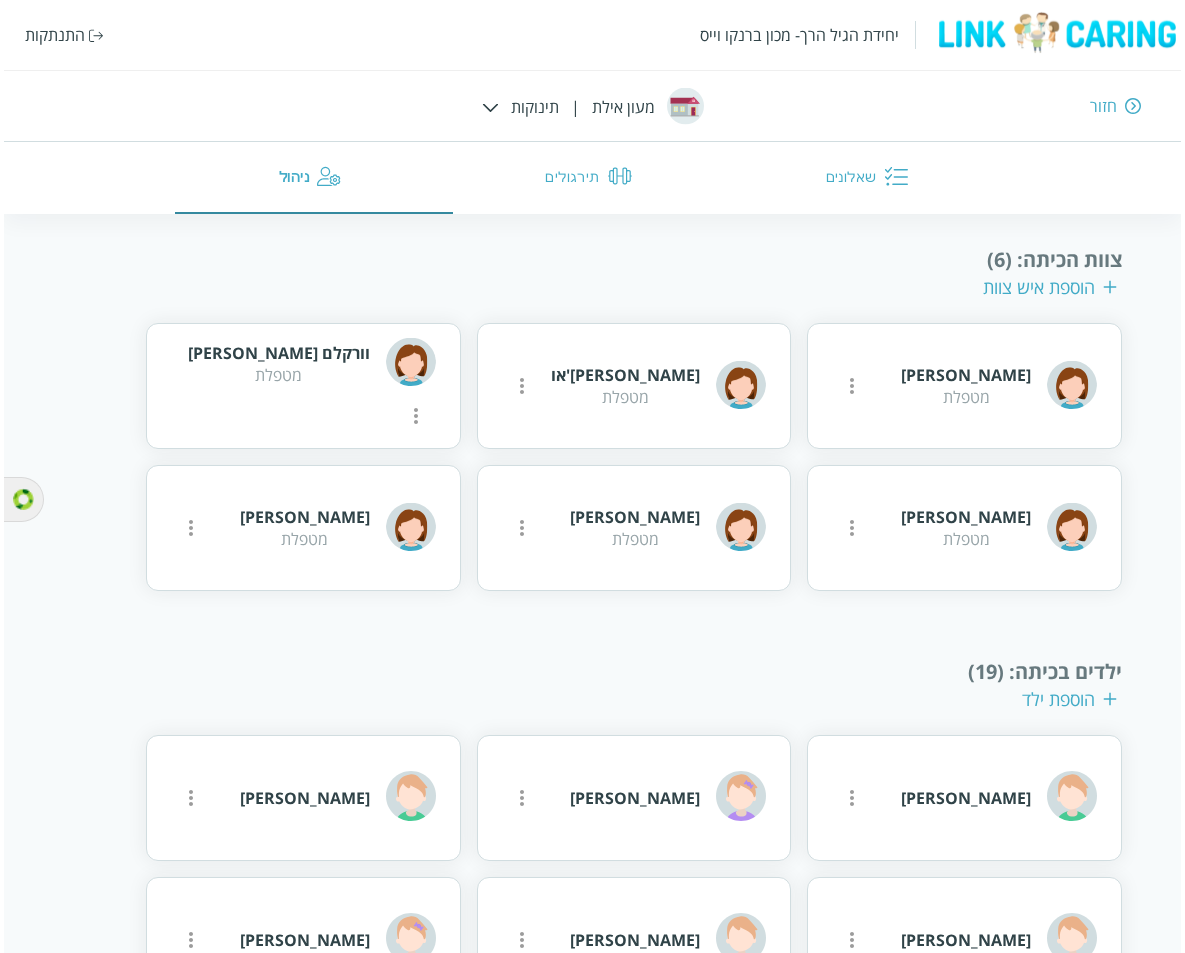 scroll, scrollTop: 309, scrollLeft: 0, axis: vertical 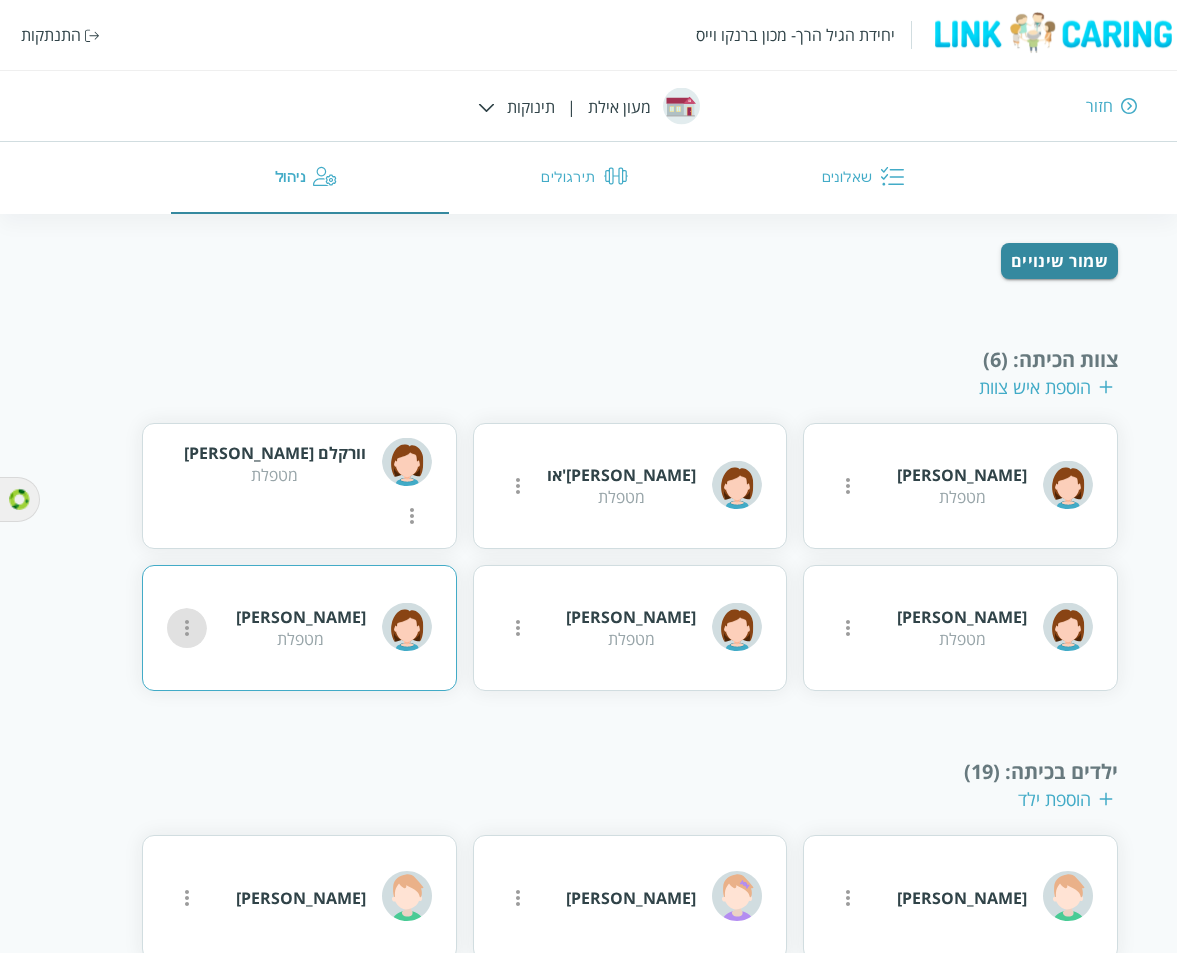 click 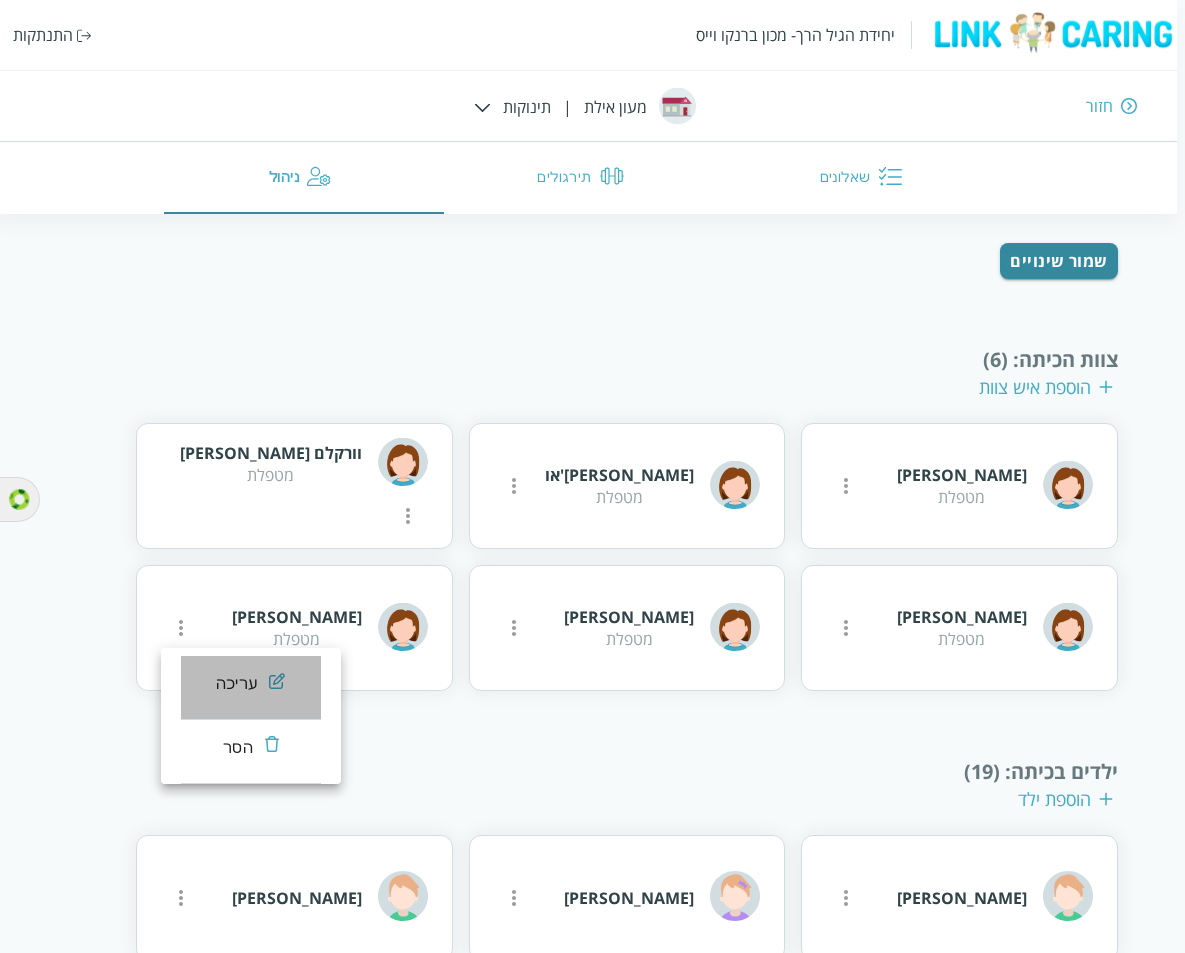 click on "עריכה" at bounding box center (236, 684) 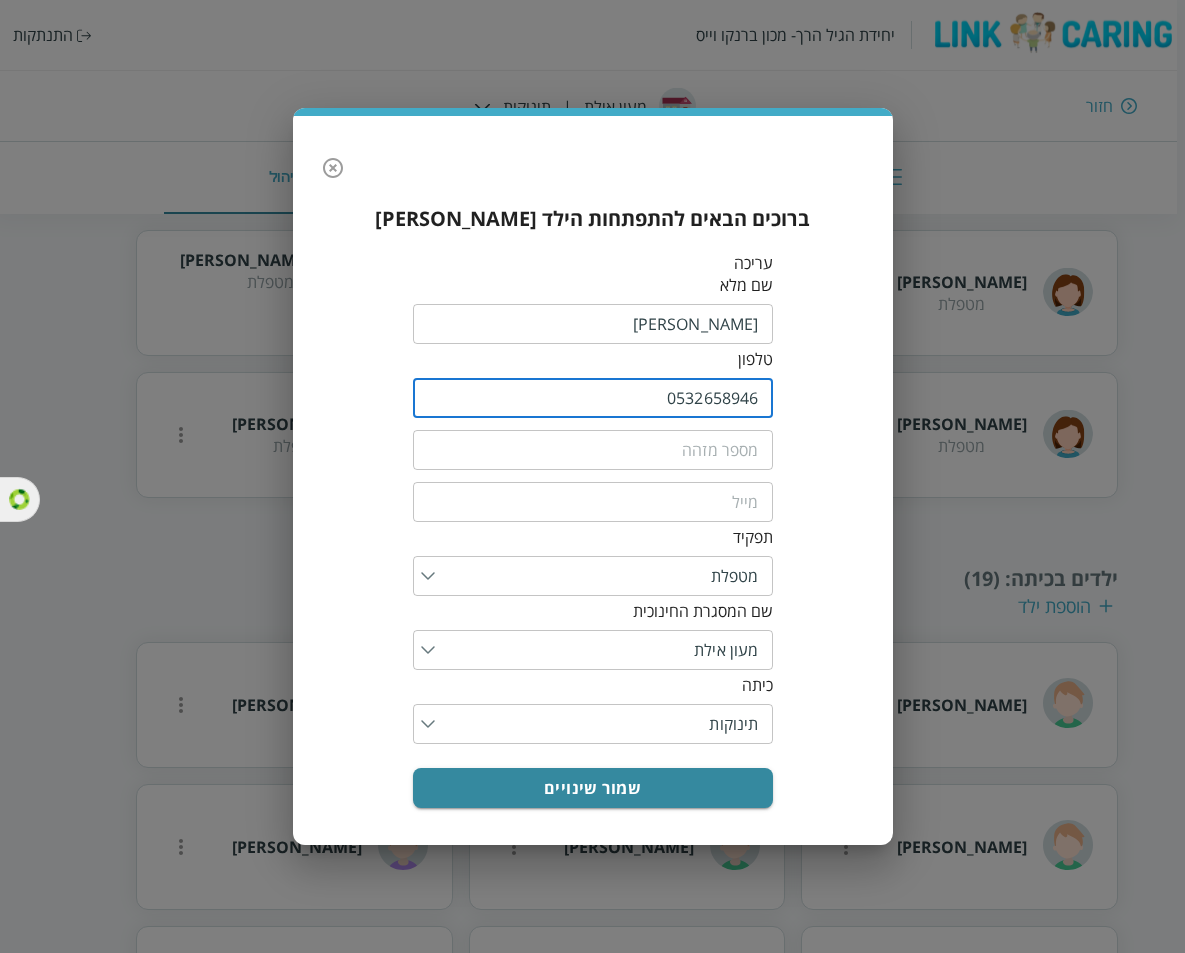 drag, startPoint x: 663, startPoint y: 394, endPoint x: 758, endPoint y: 399, distance: 95.131485 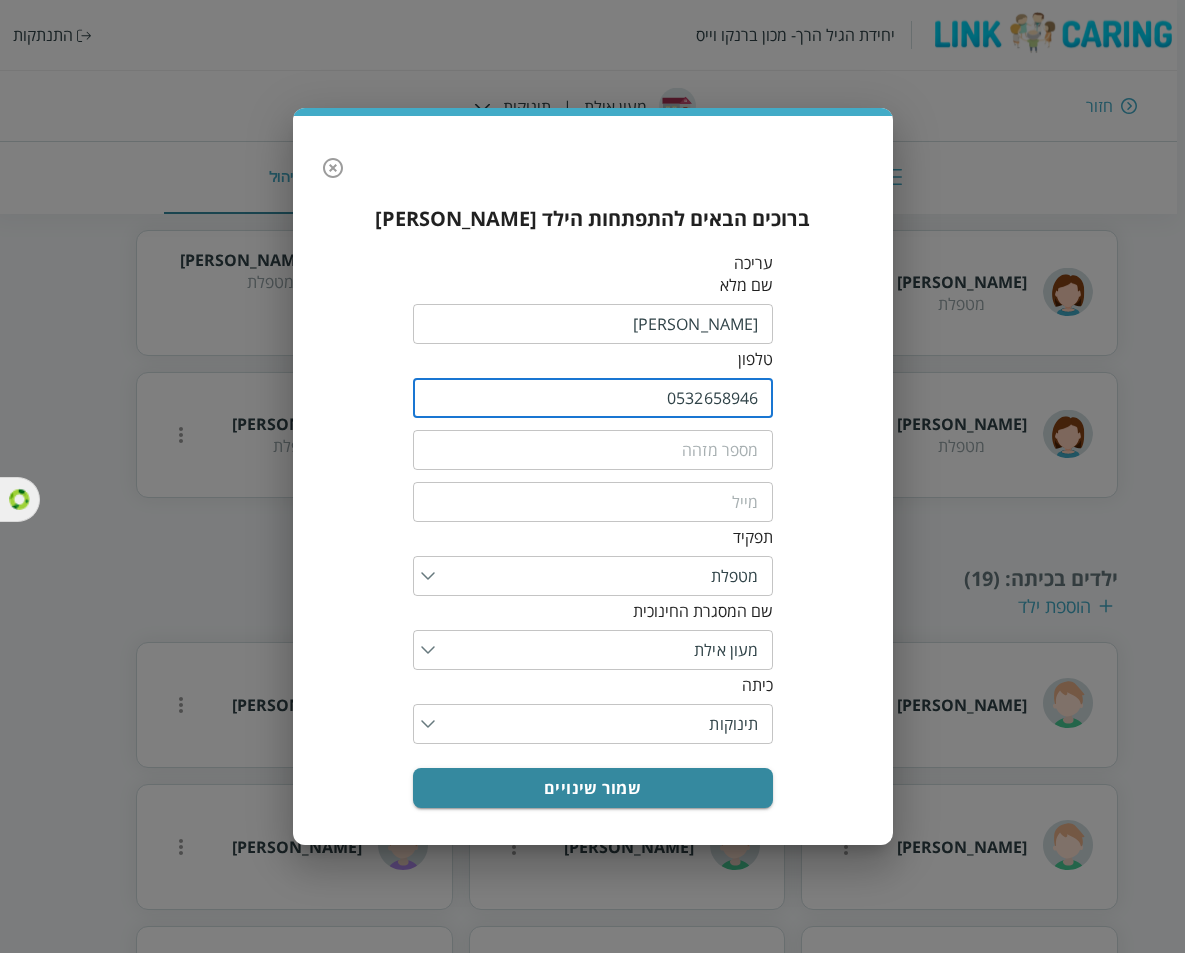 click on "0532658946" at bounding box center (593, 398) 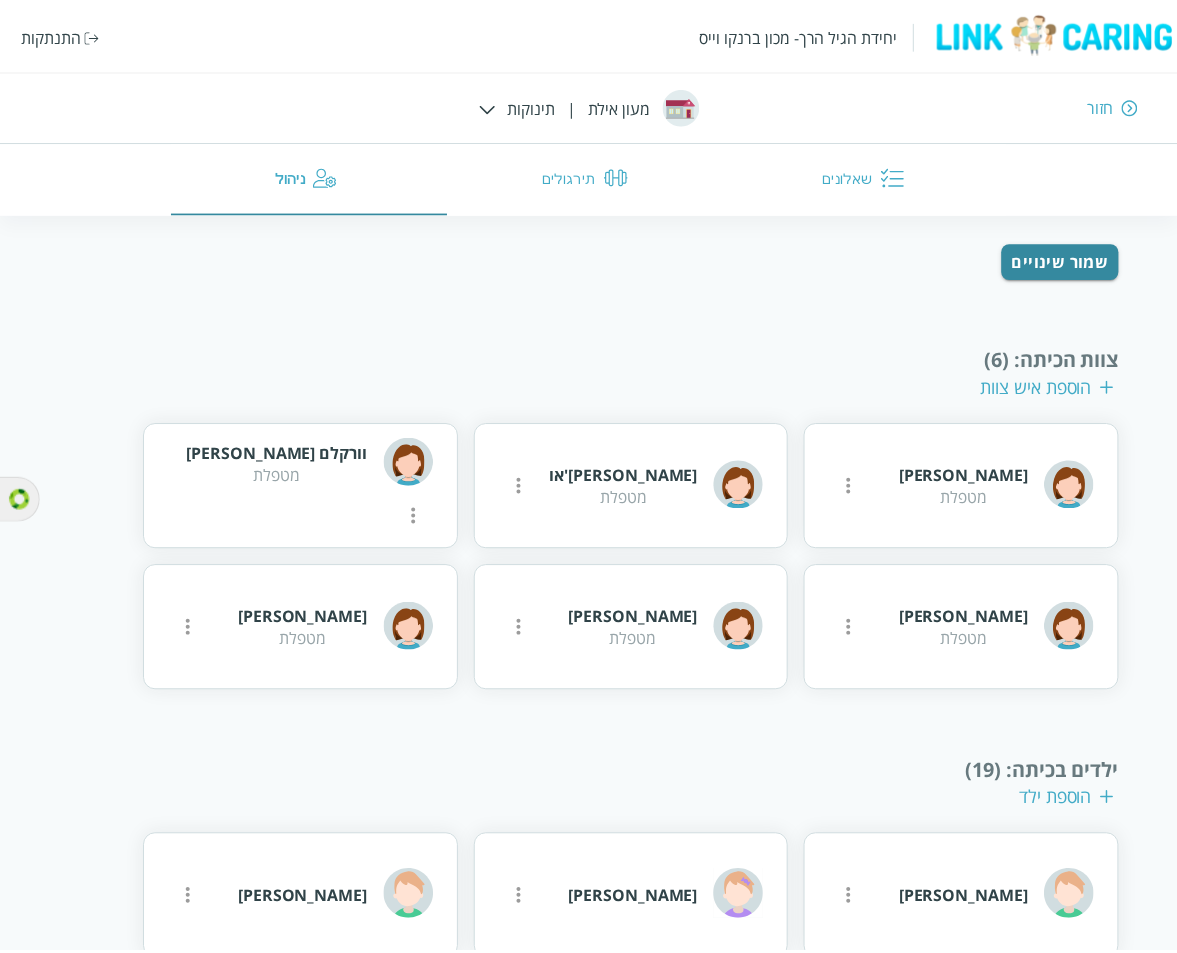 scroll, scrollTop: 922, scrollLeft: 0, axis: vertical 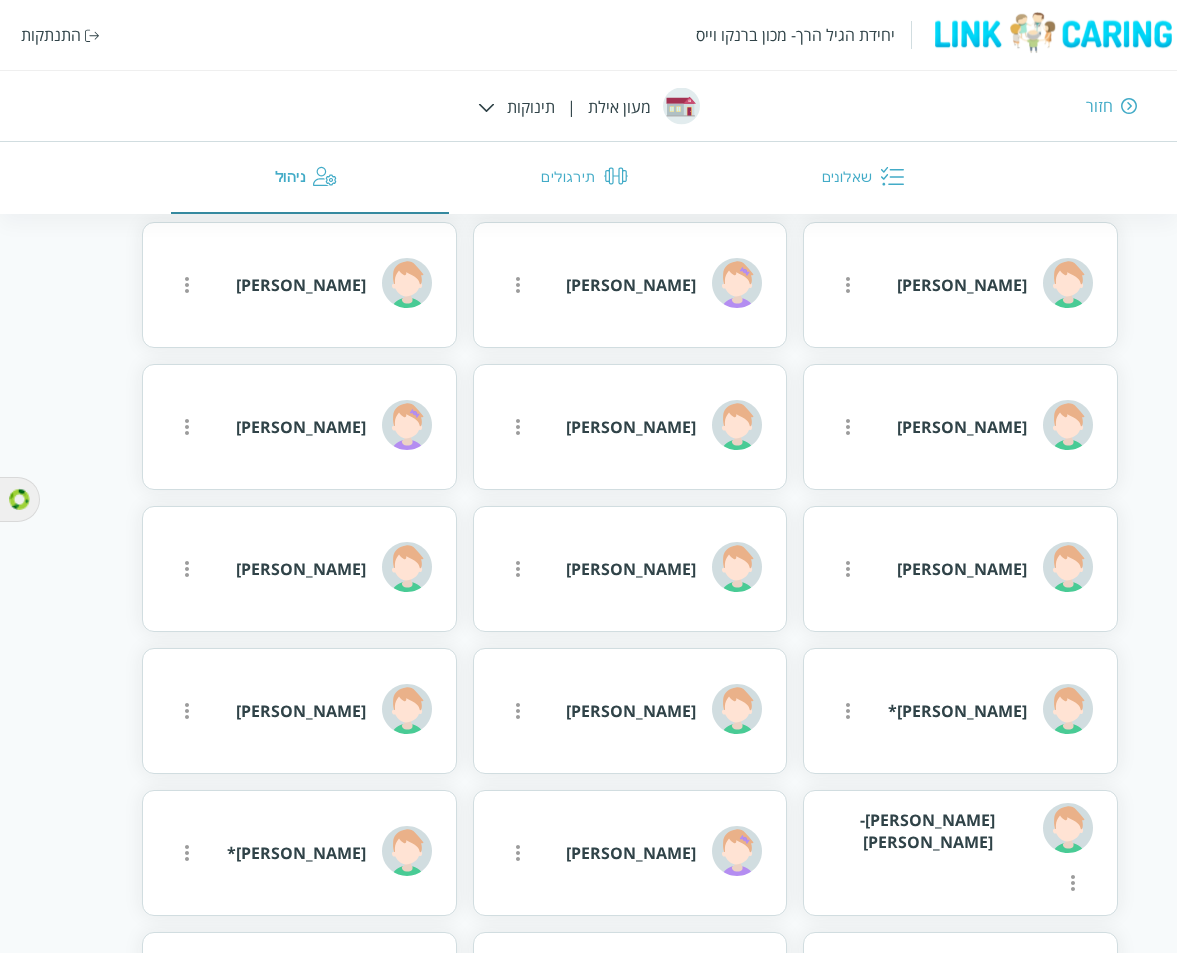 drag, startPoint x: 30, startPoint y: 51, endPoint x: 8, endPoint y: 52, distance: 22.022715 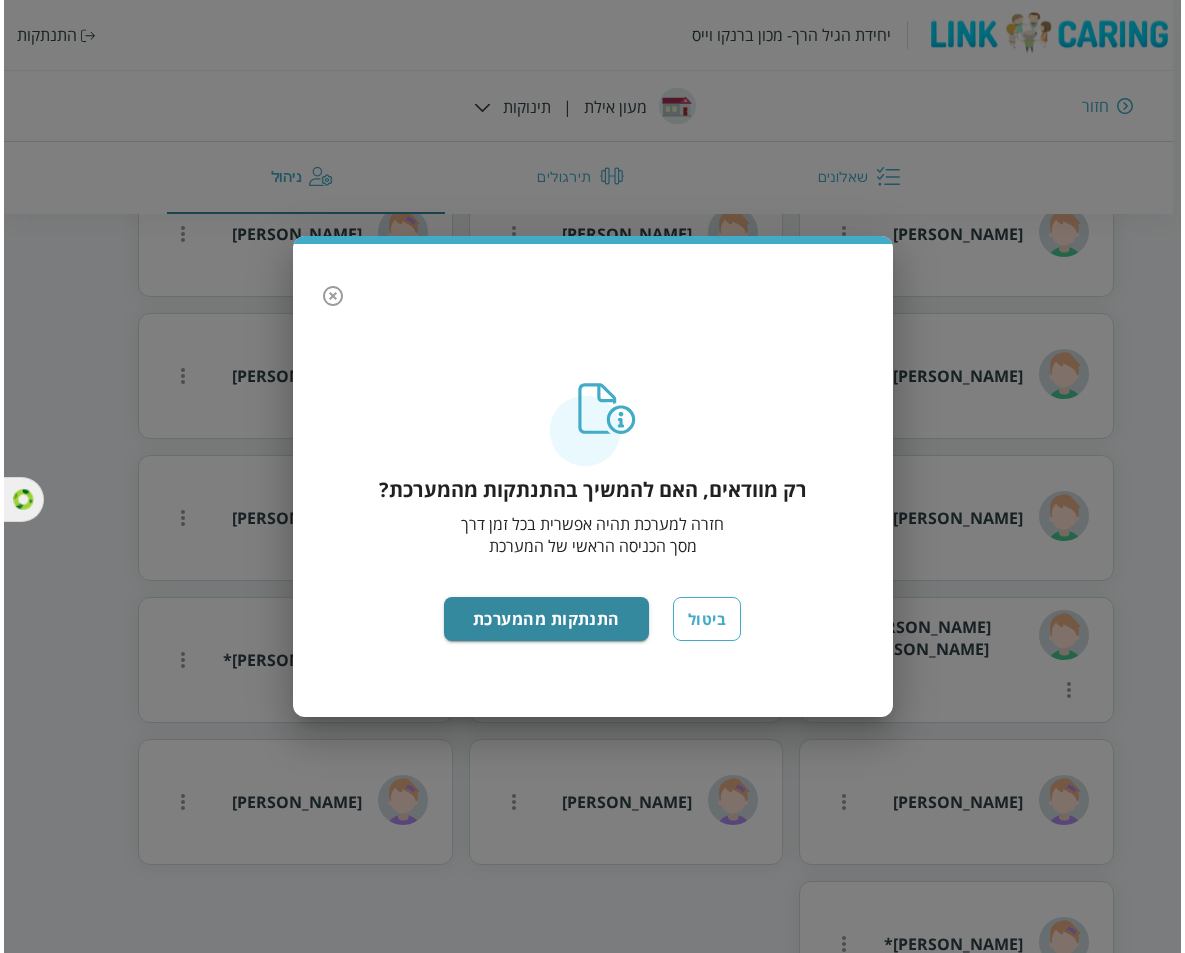 scroll, scrollTop: 729, scrollLeft: 0, axis: vertical 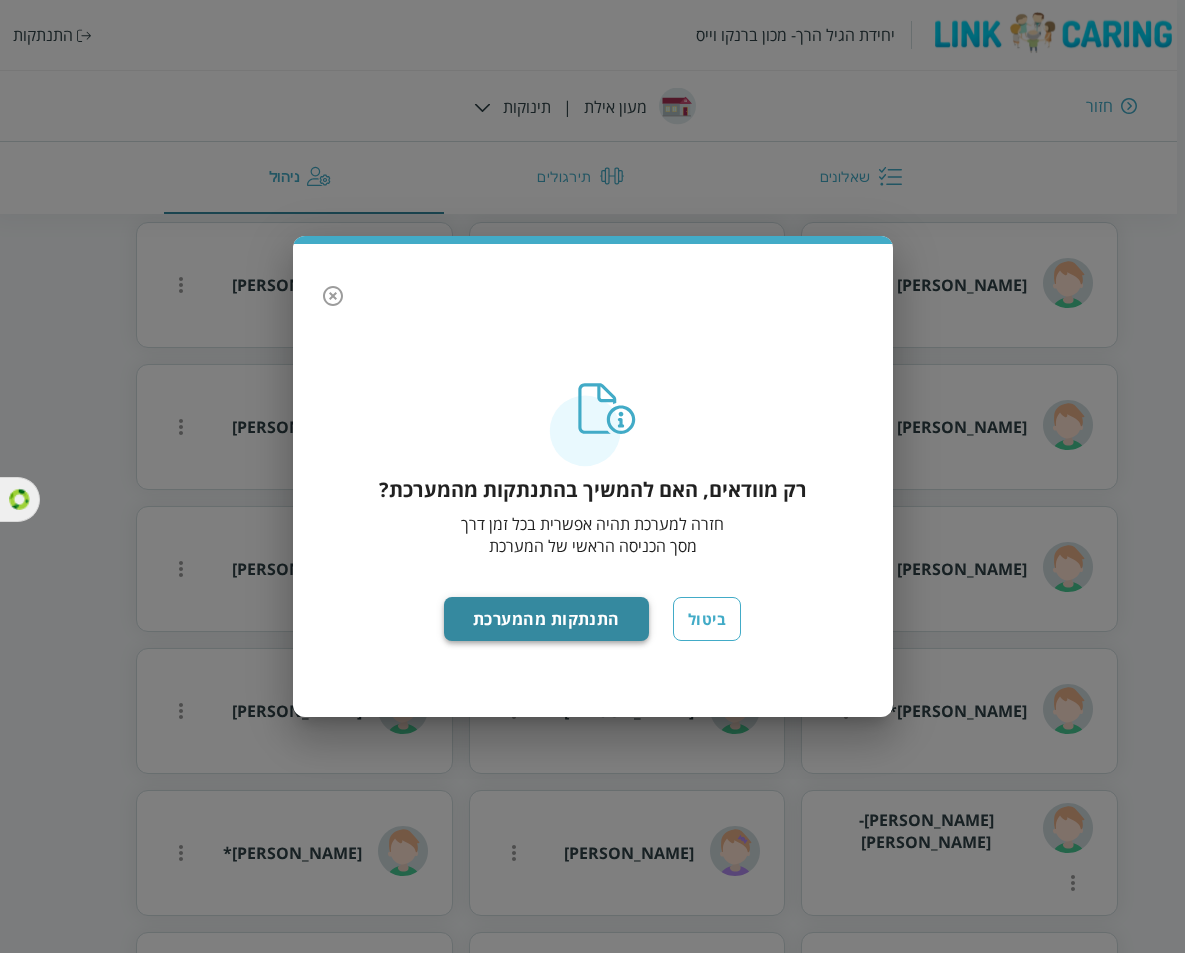click on "התנתקות מהמערכת" at bounding box center (546, 619) 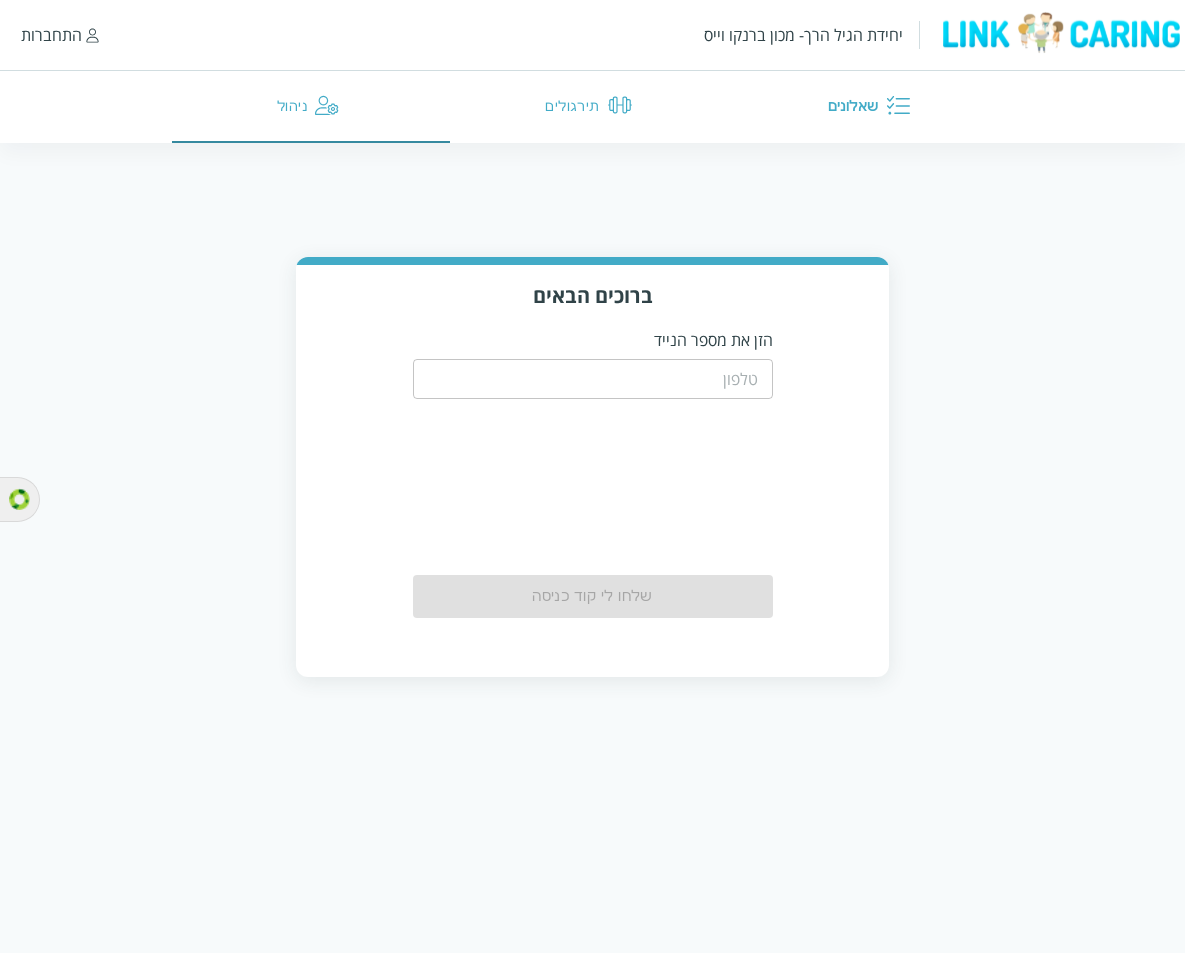 scroll, scrollTop: 0, scrollLeft: 0, axis: both 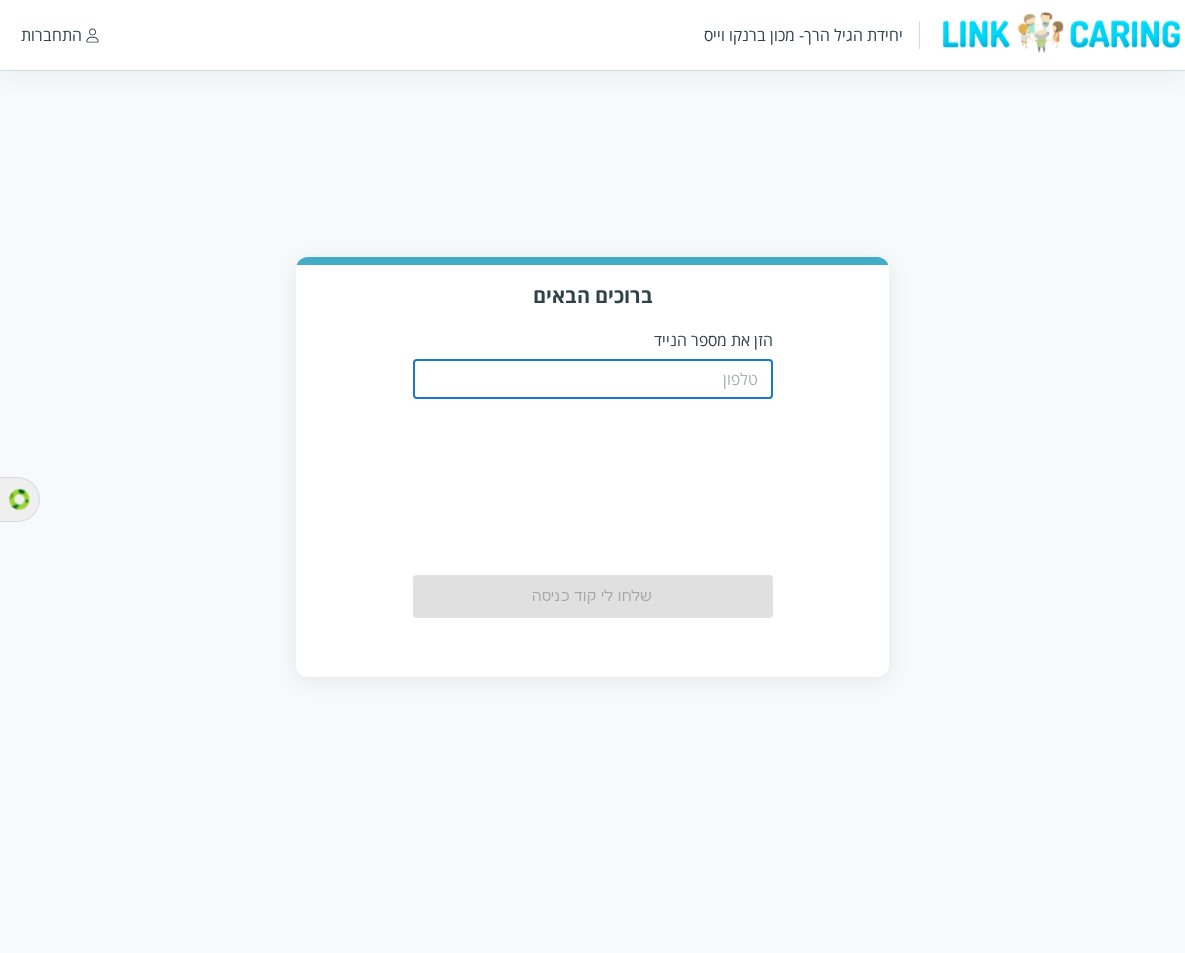click at bounding box center [593, 379] 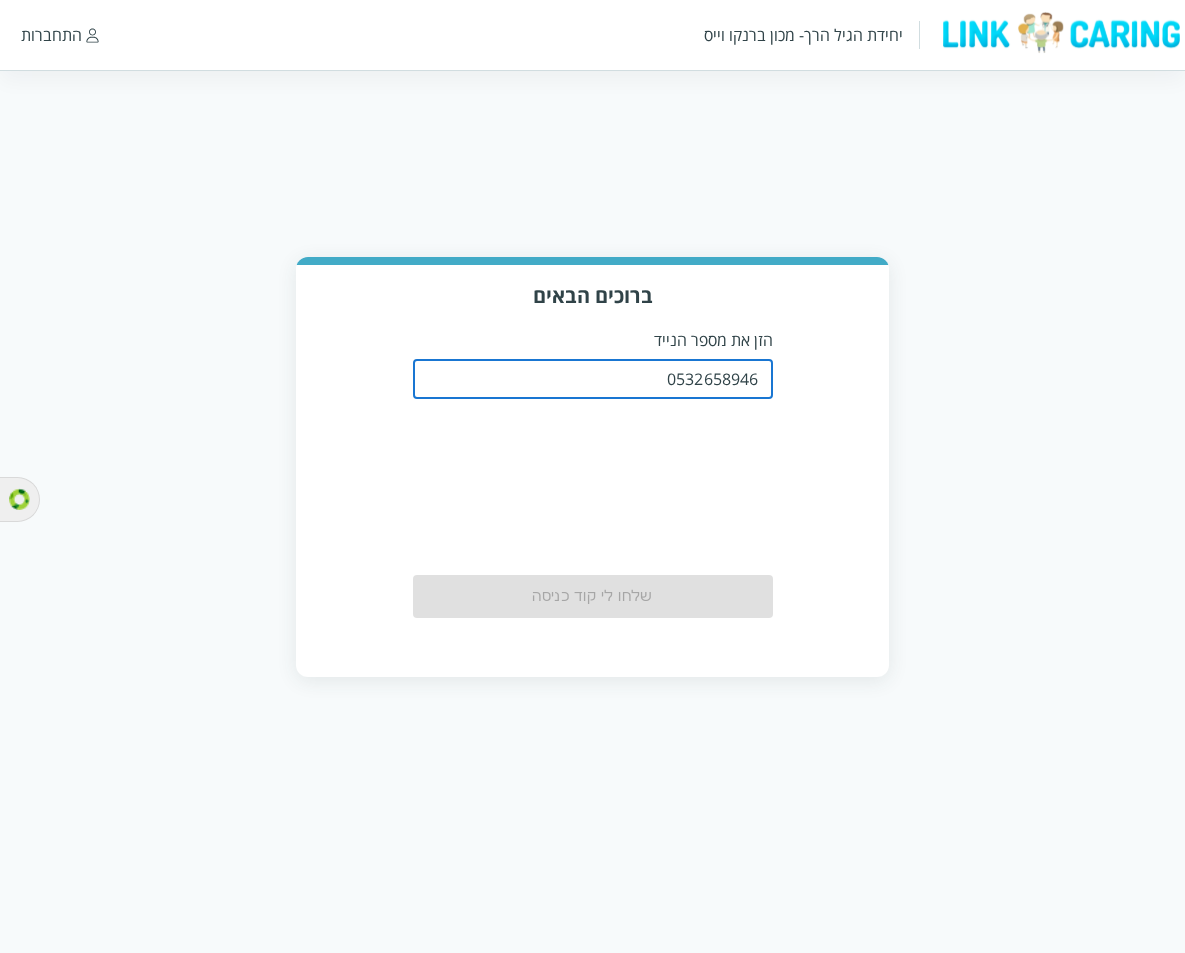 type on "0532658946" 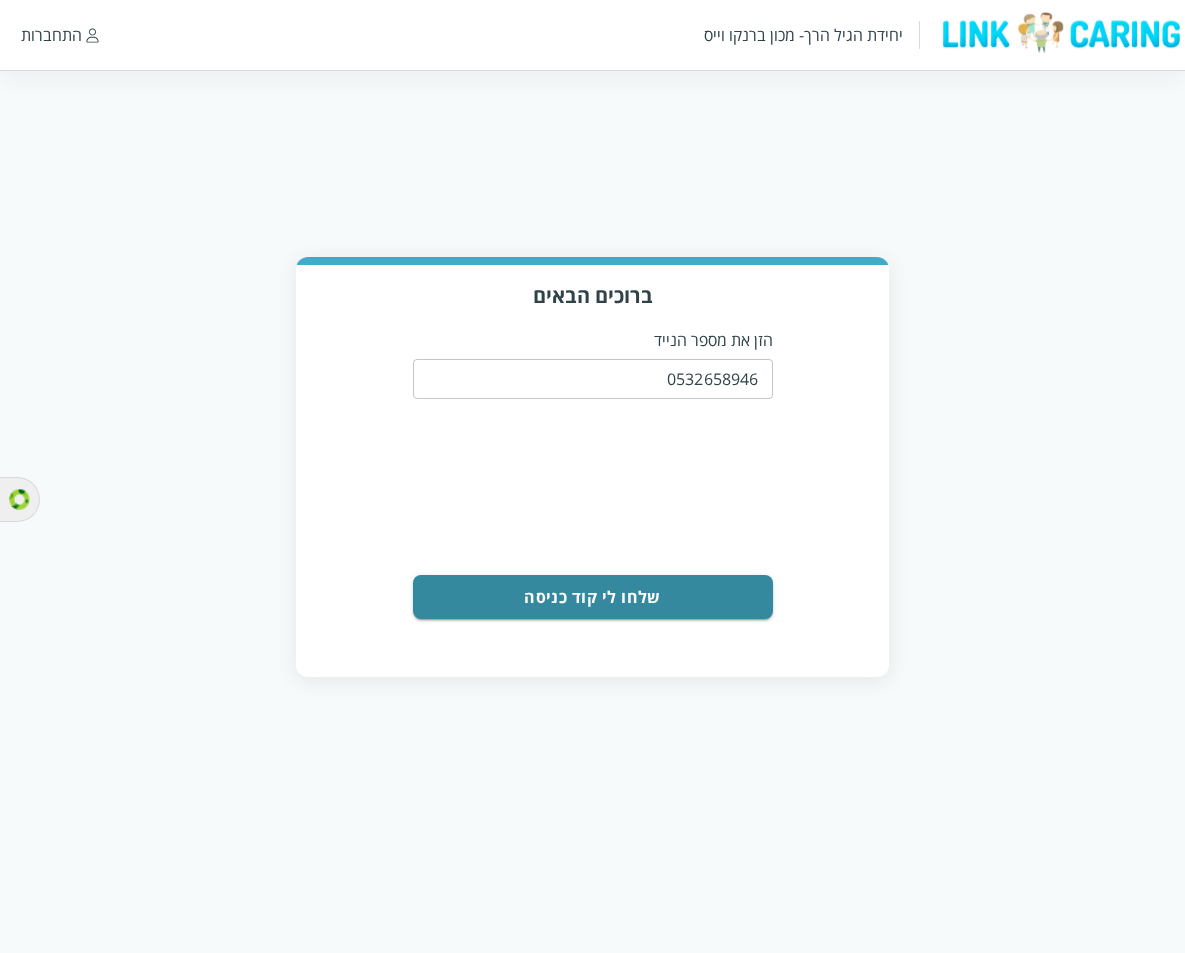 click on "0532658946 ​ שלחו לי קוד כניסה" at bounding box center (593, 485) 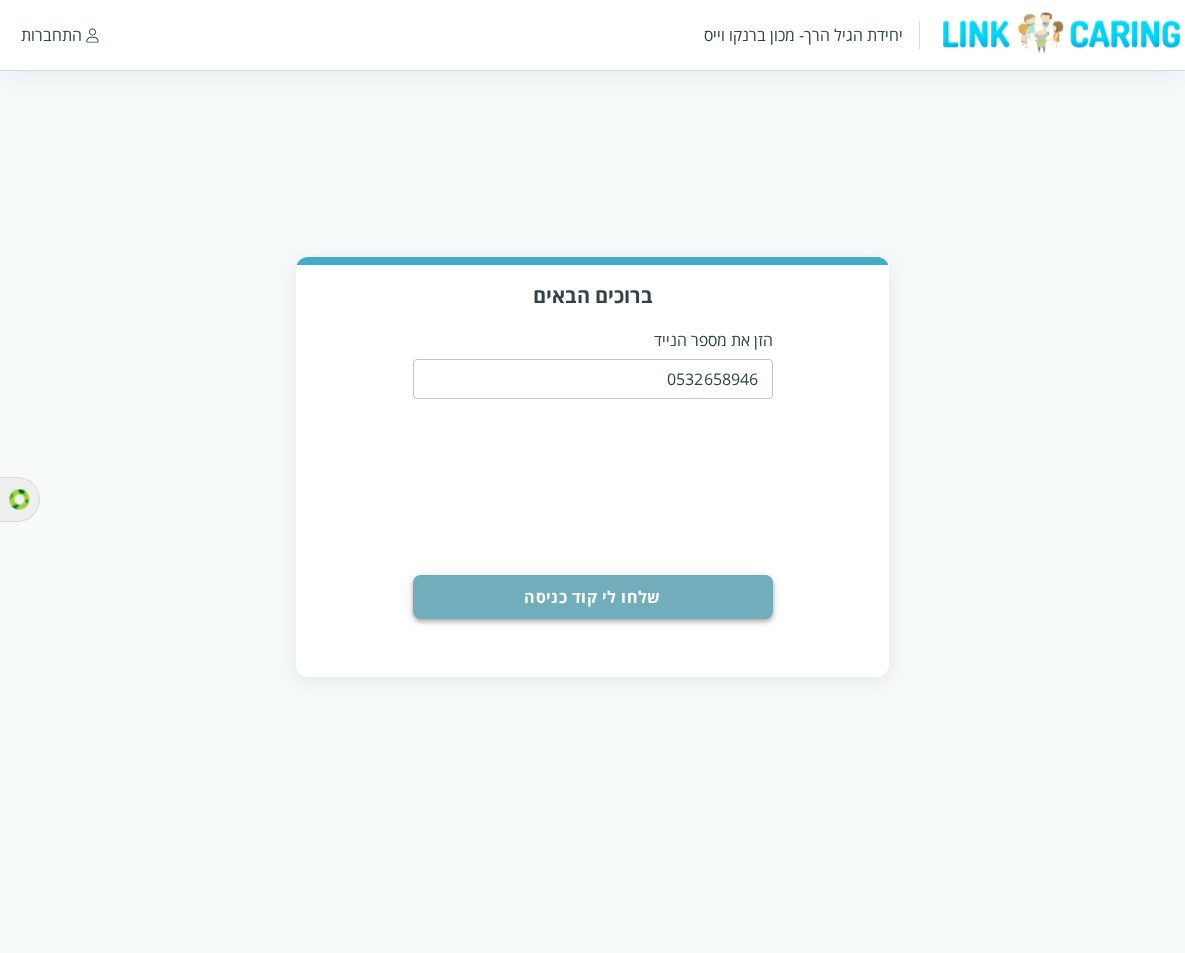 click on "שלחו לי קוד כניסה" at bounding box center [593, 597] 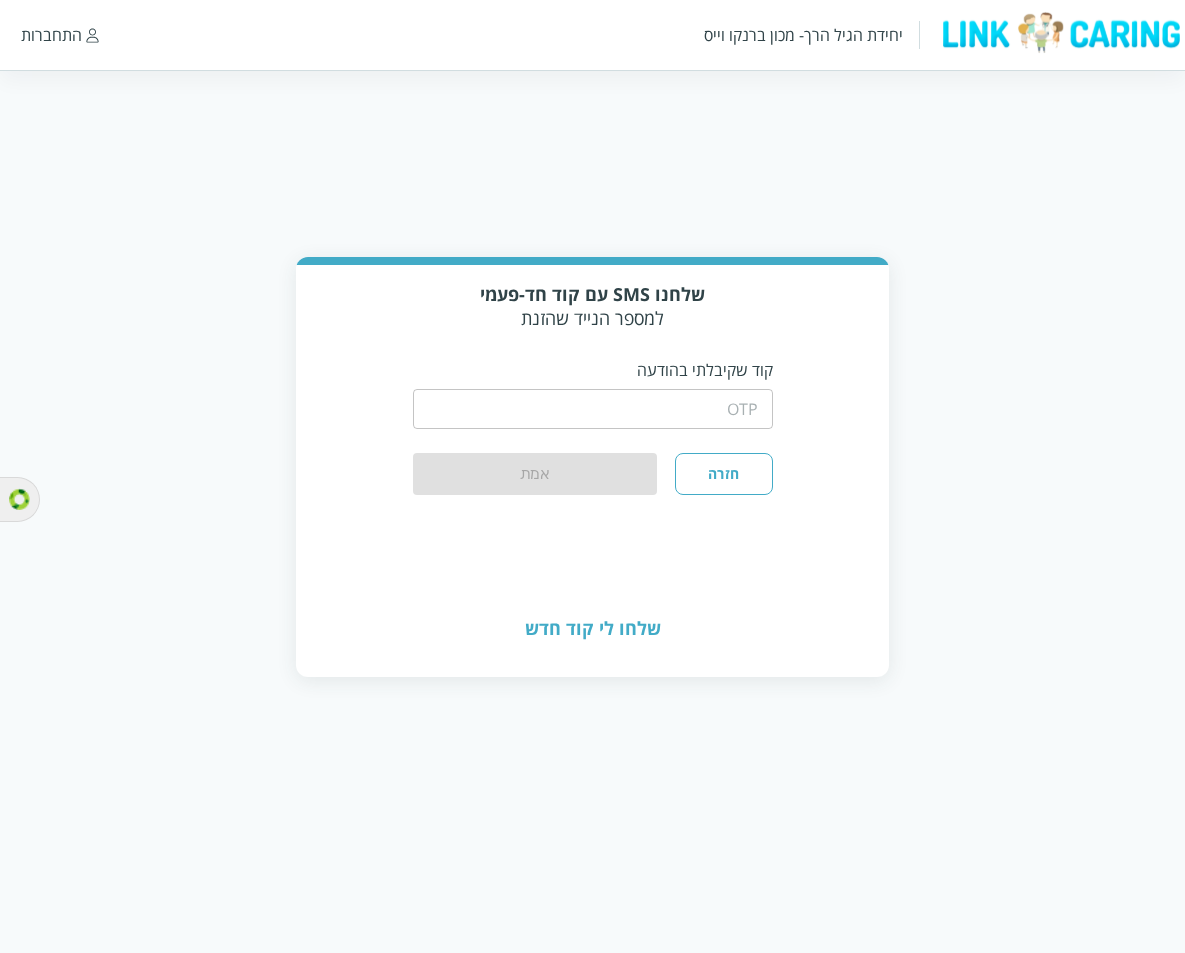 click at bounding box center (593, 409) 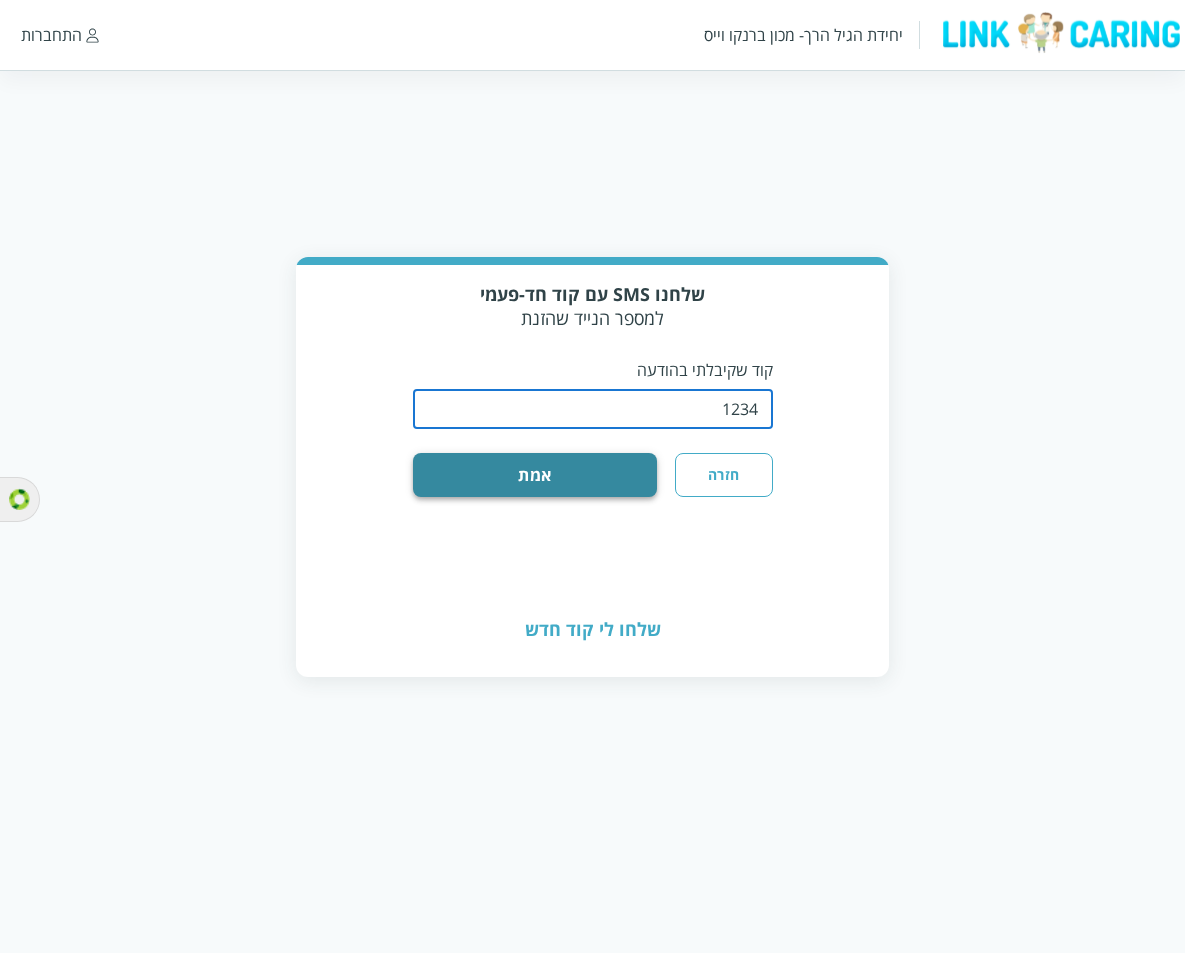 click on "אמת" at bounding box center [535, 475] 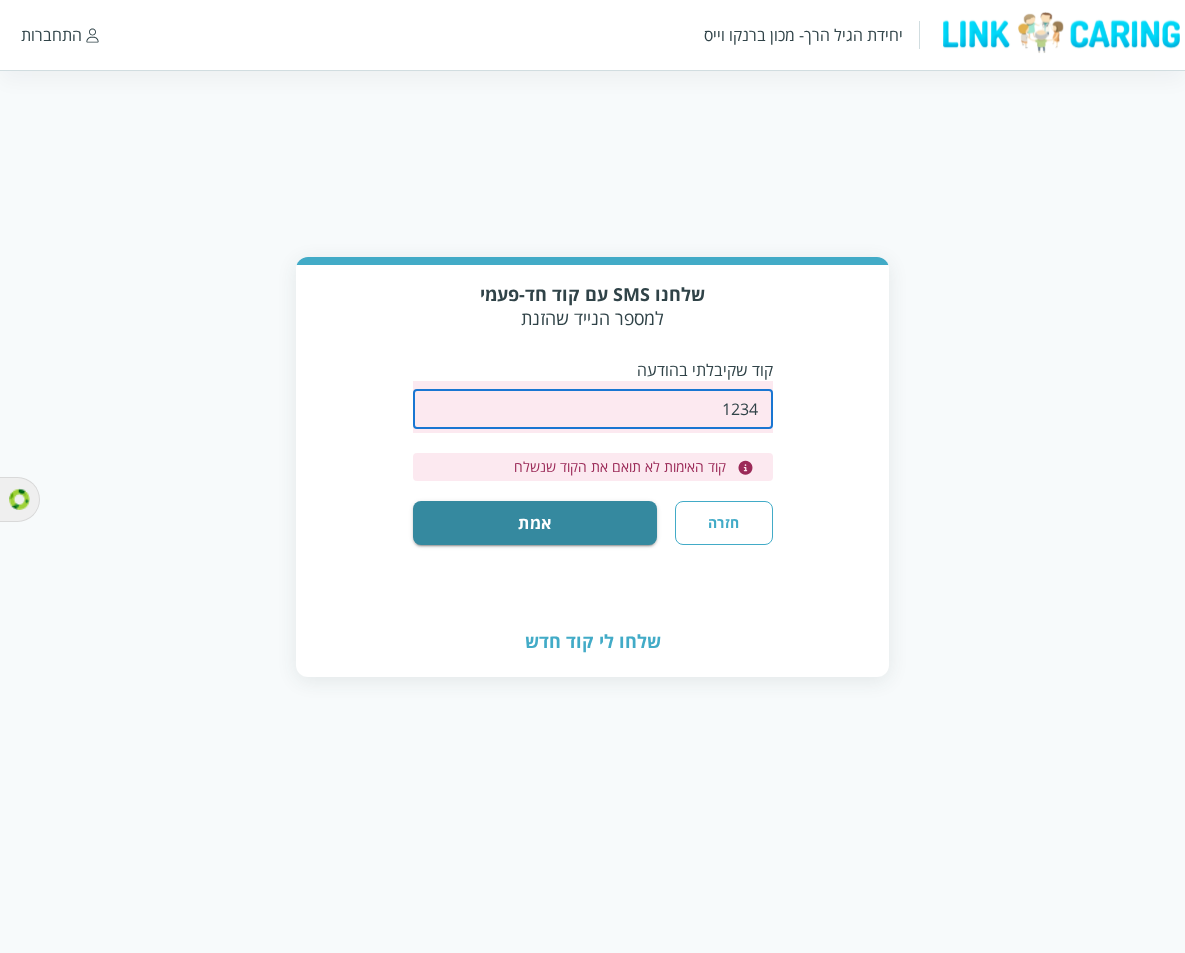 drag, startPoint x: 711, startPoint y: 399, endPoint x: 764, endPoint y: 407, distance: 53.600372 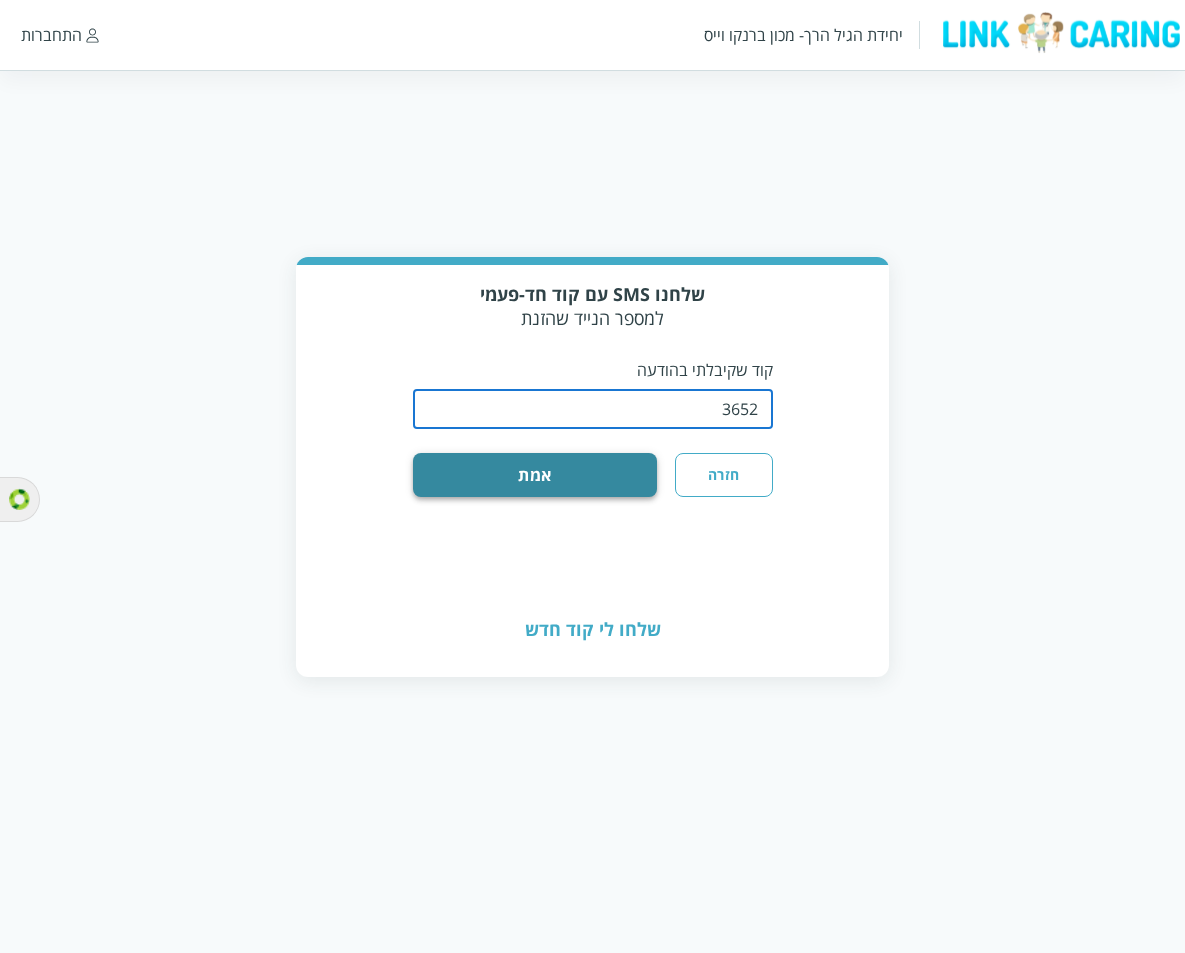 type on "3652" 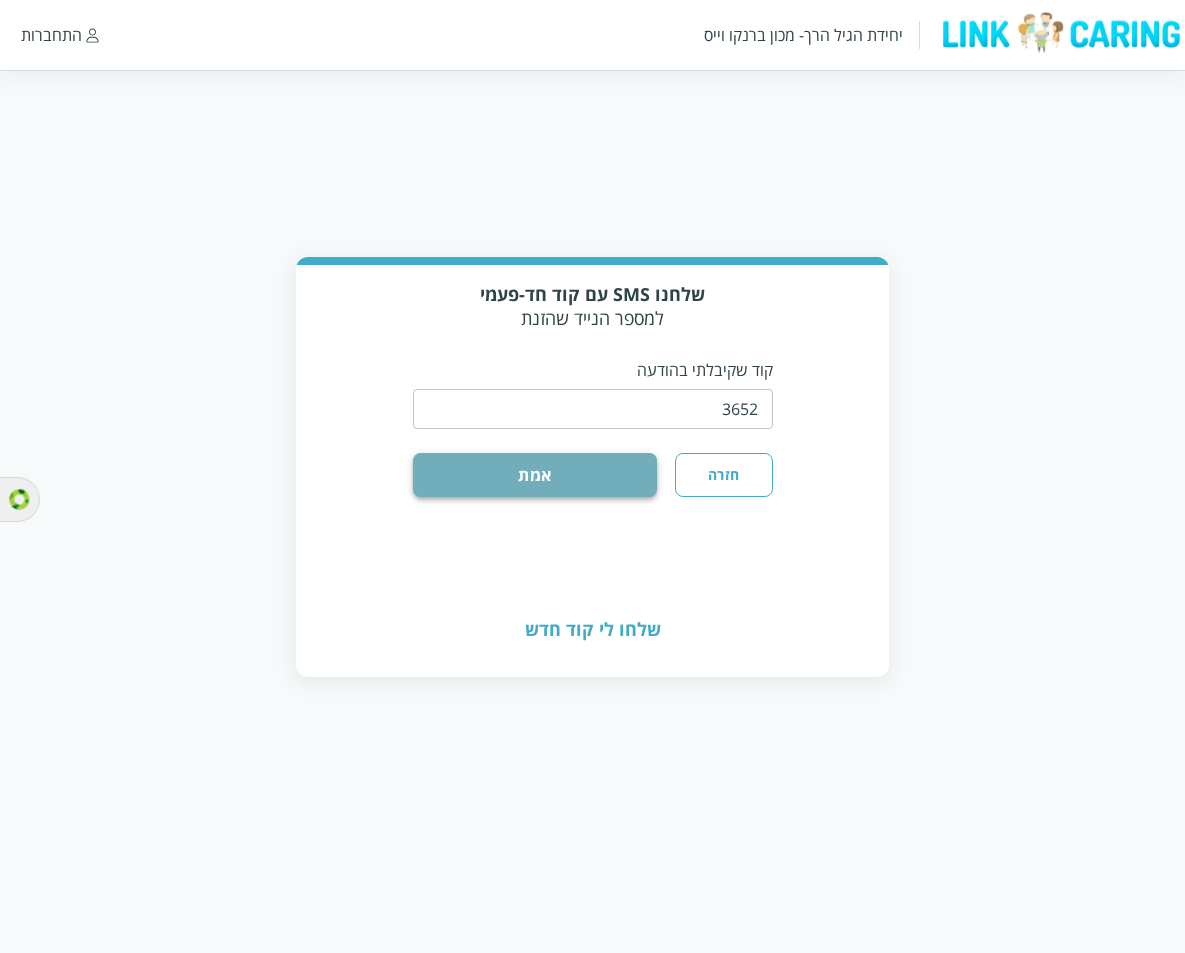 click on "אמת" at bounding box center (535, 475) 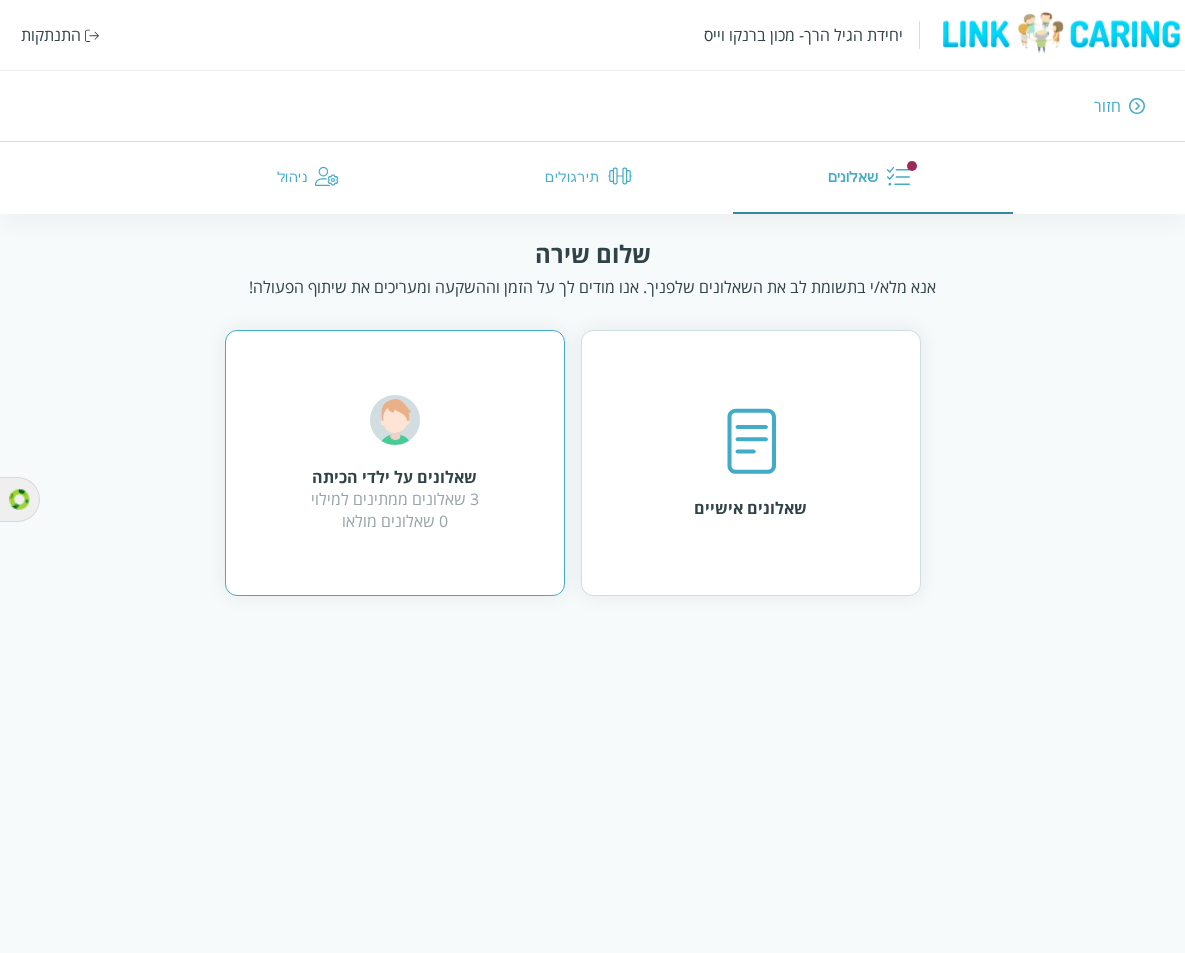 click on "3 שאלונים  ממתינים למילוי 0 שאלונים מולאו" at bounding box center (395, 510) 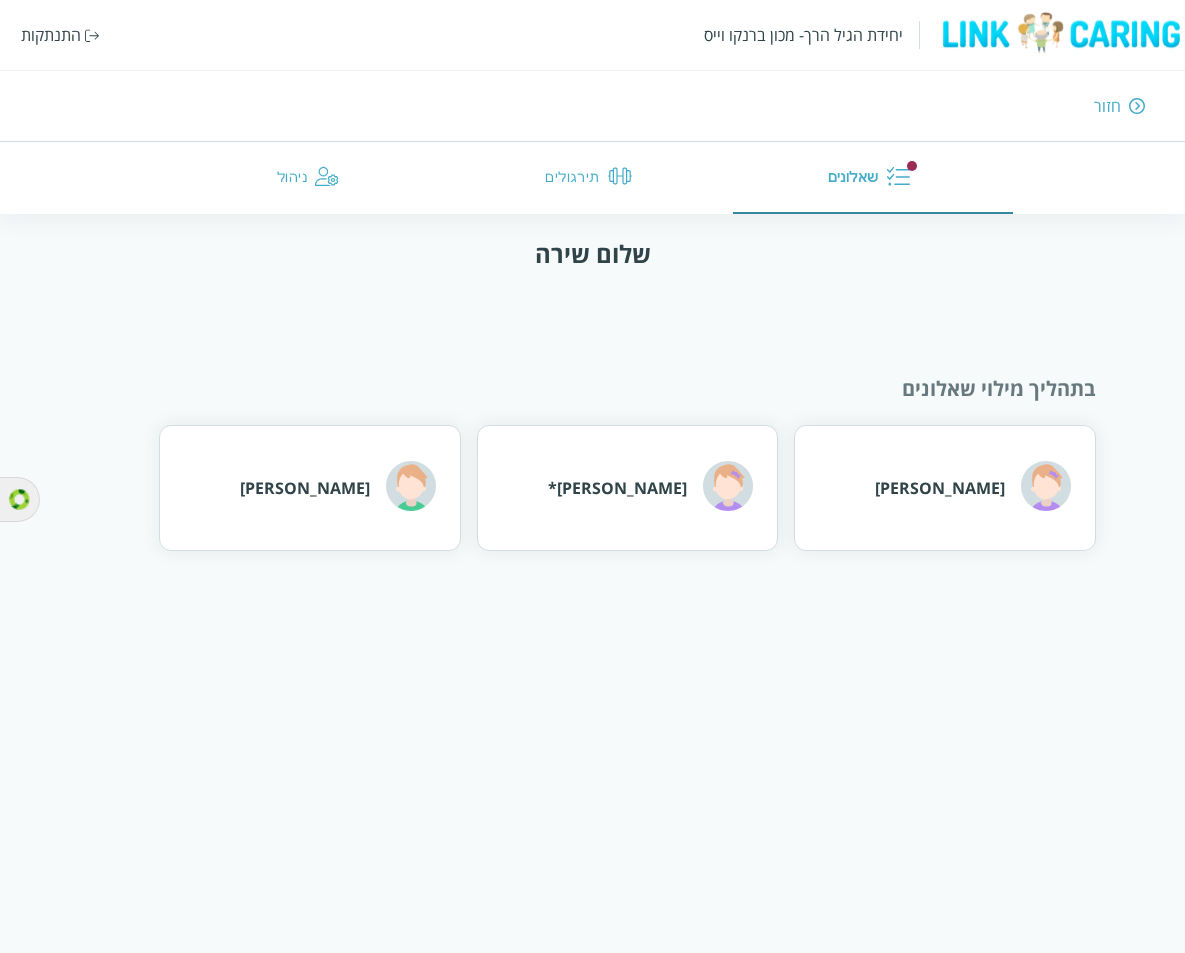 click on "ניהול" at bounding box center [312, 178] 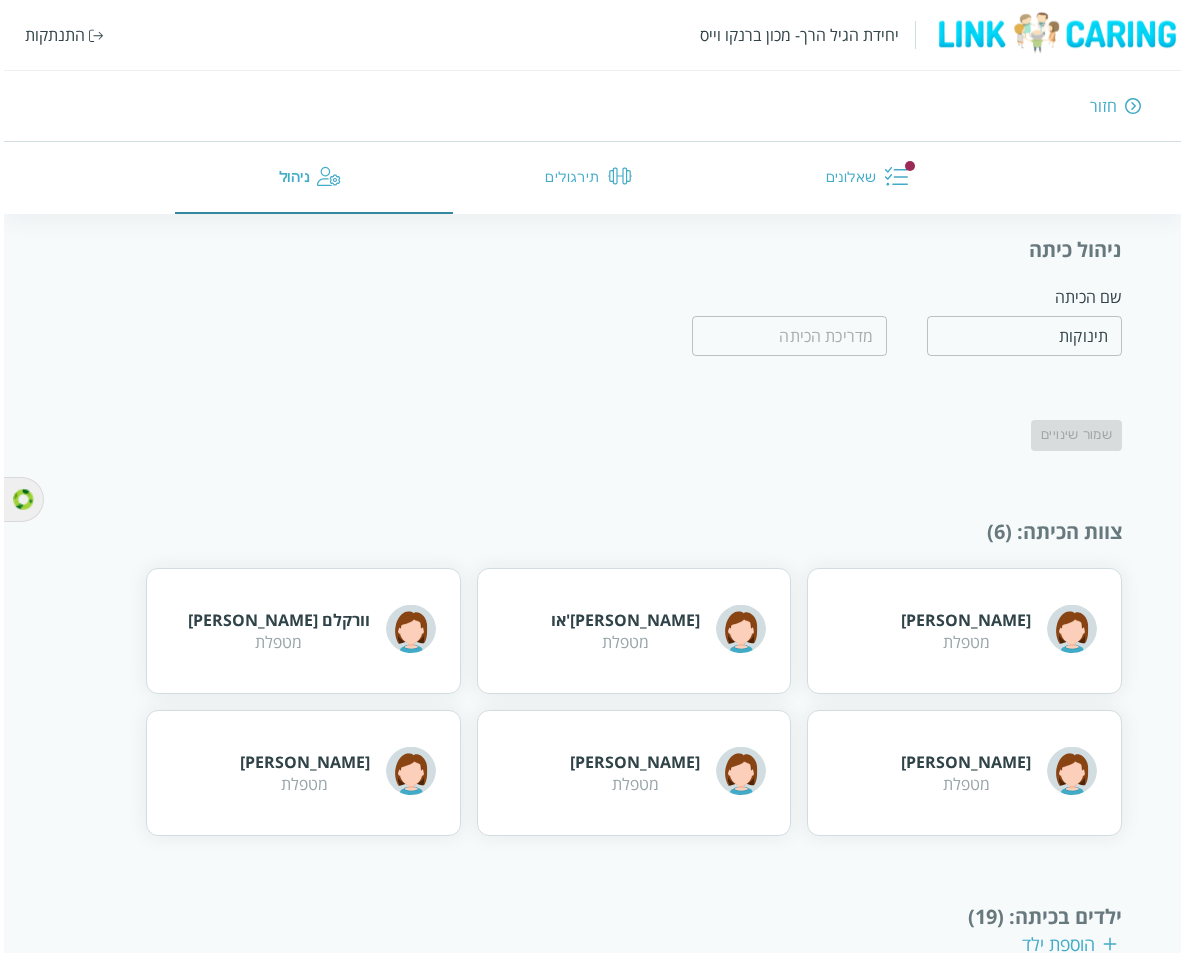 scroll, scrollTop: 0, scrollLeft: 0, axis: both 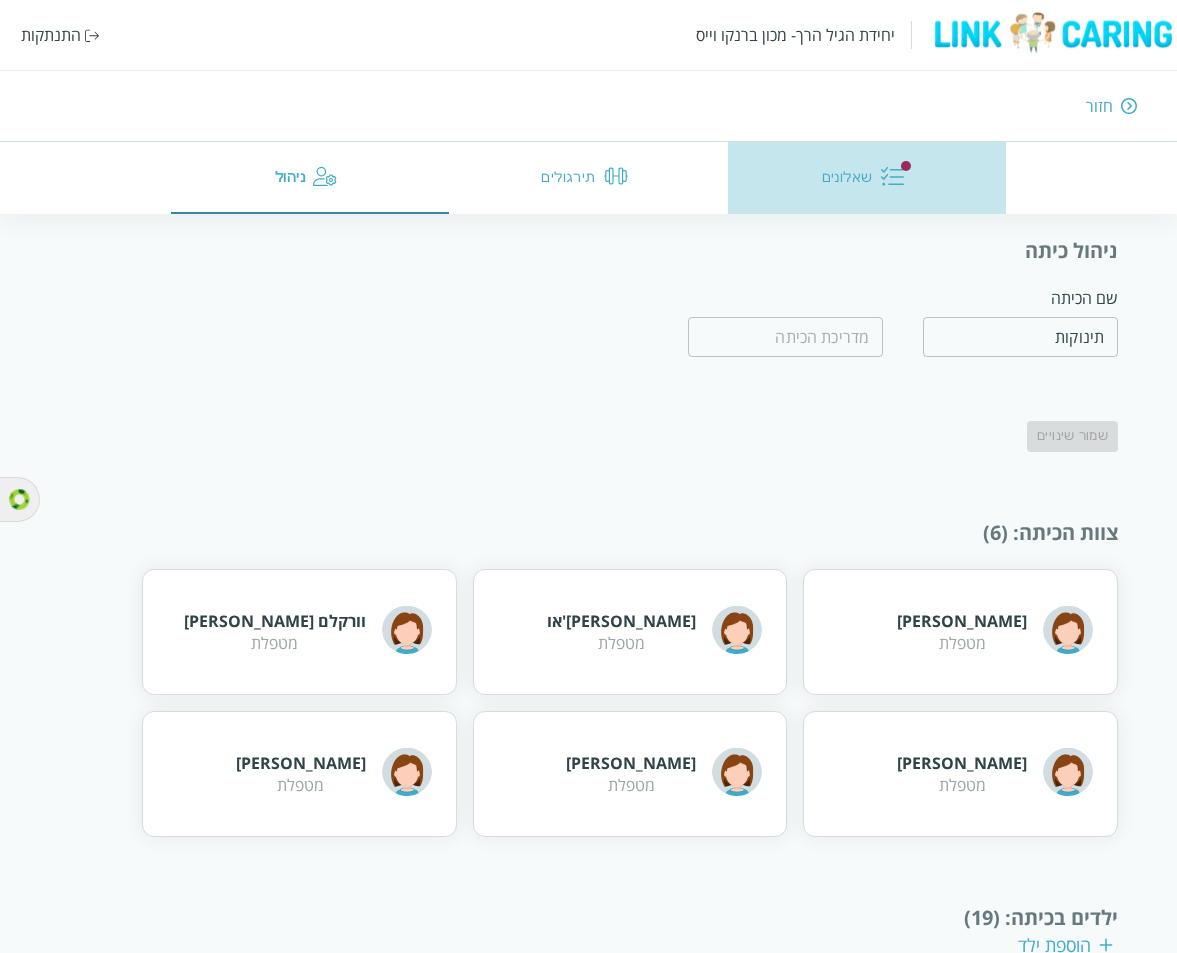 click on "שאלונים" at bounding box center (867, 178) 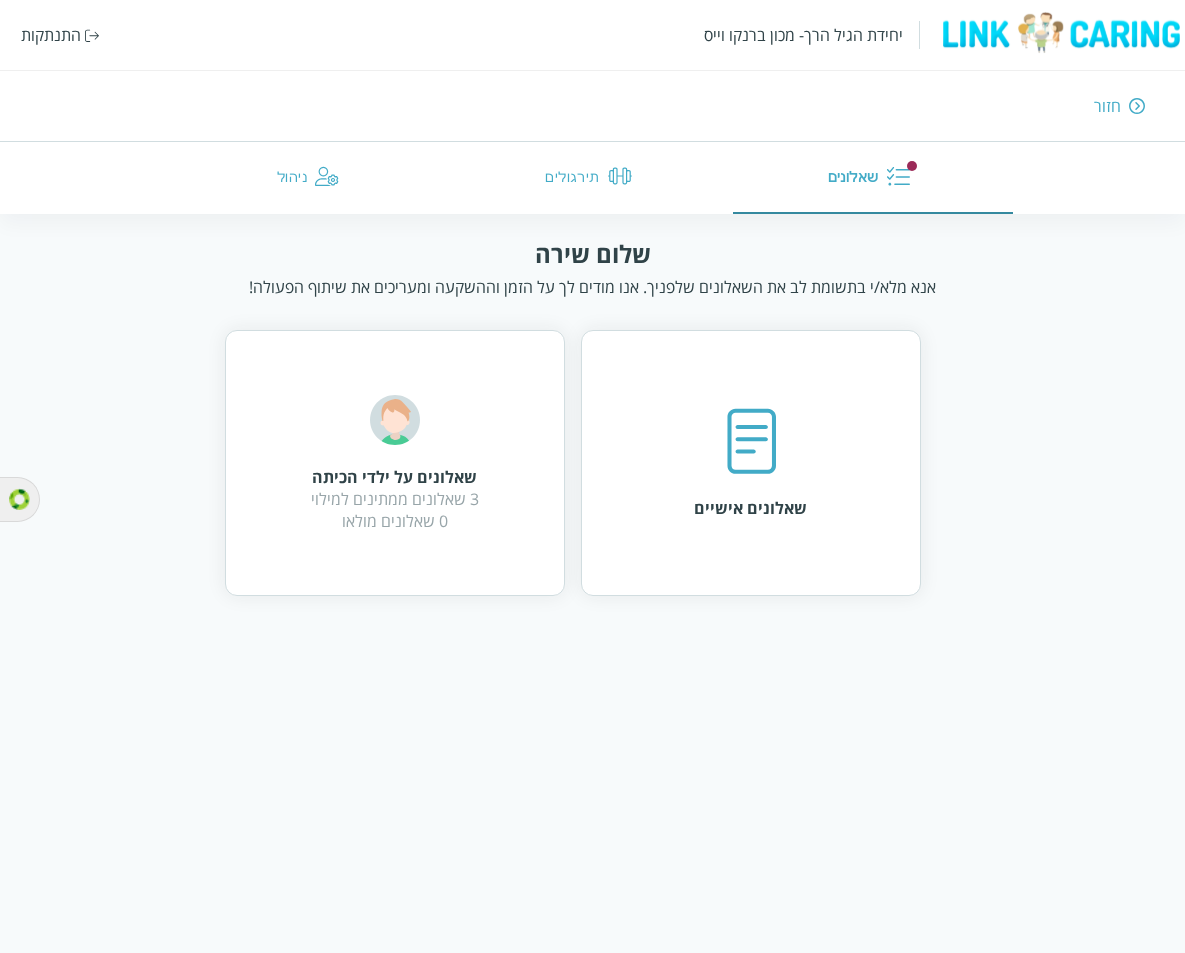 click on "התנתקות" at bounding box center (51, 35) 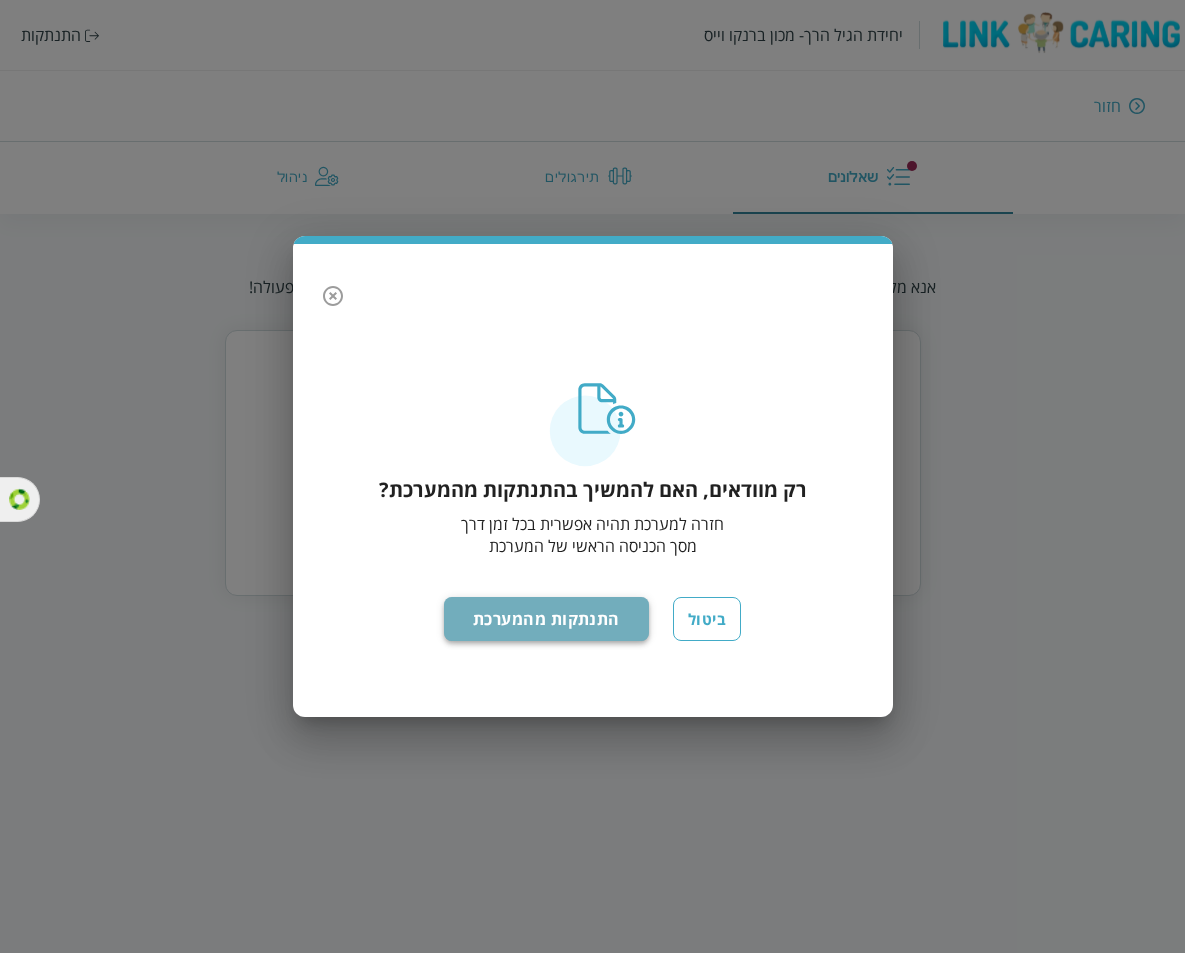 click on "התנתקות מהמערכת" at bounding box center (546, 619) 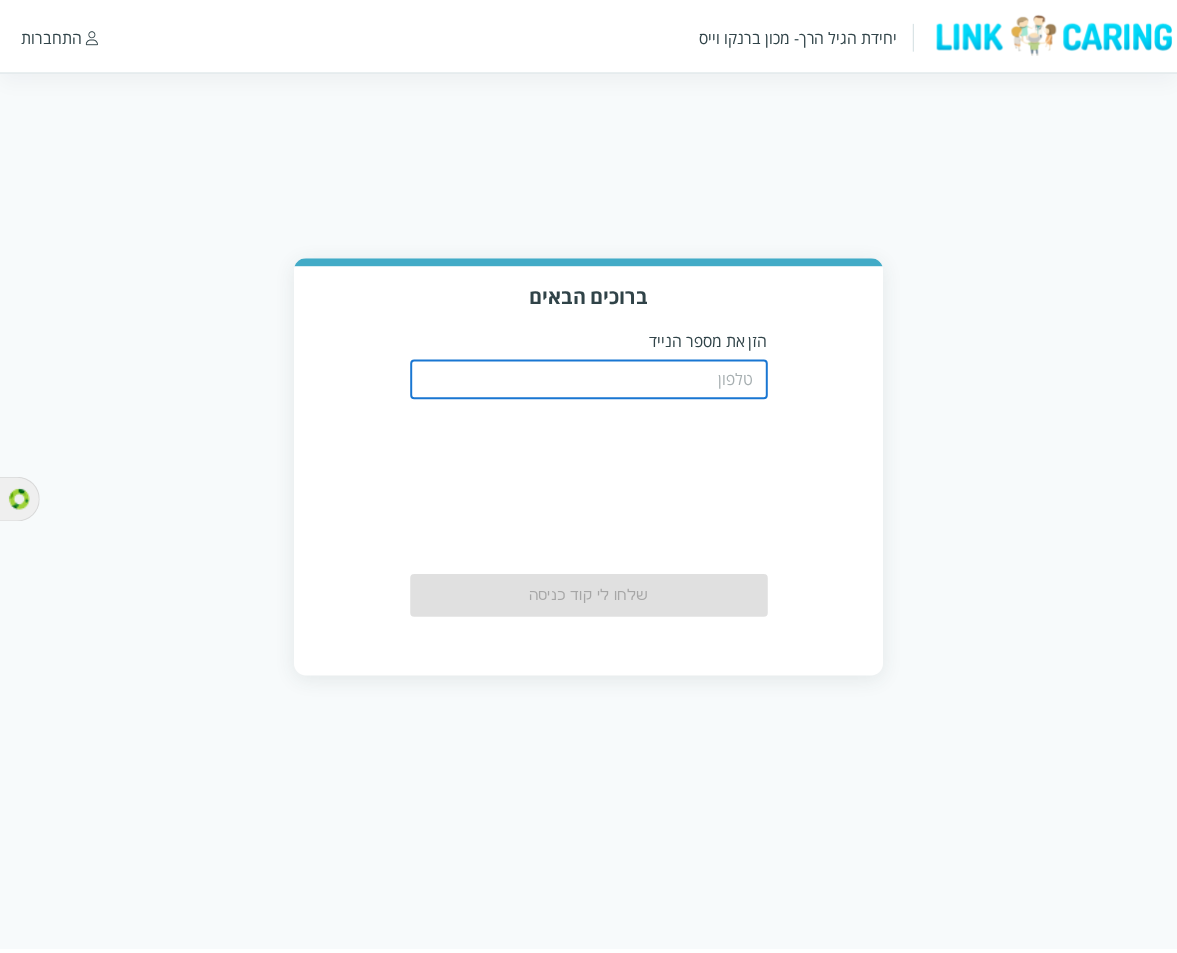 scroll, scrollTop: 0, scrollLeft: 0, axis: both 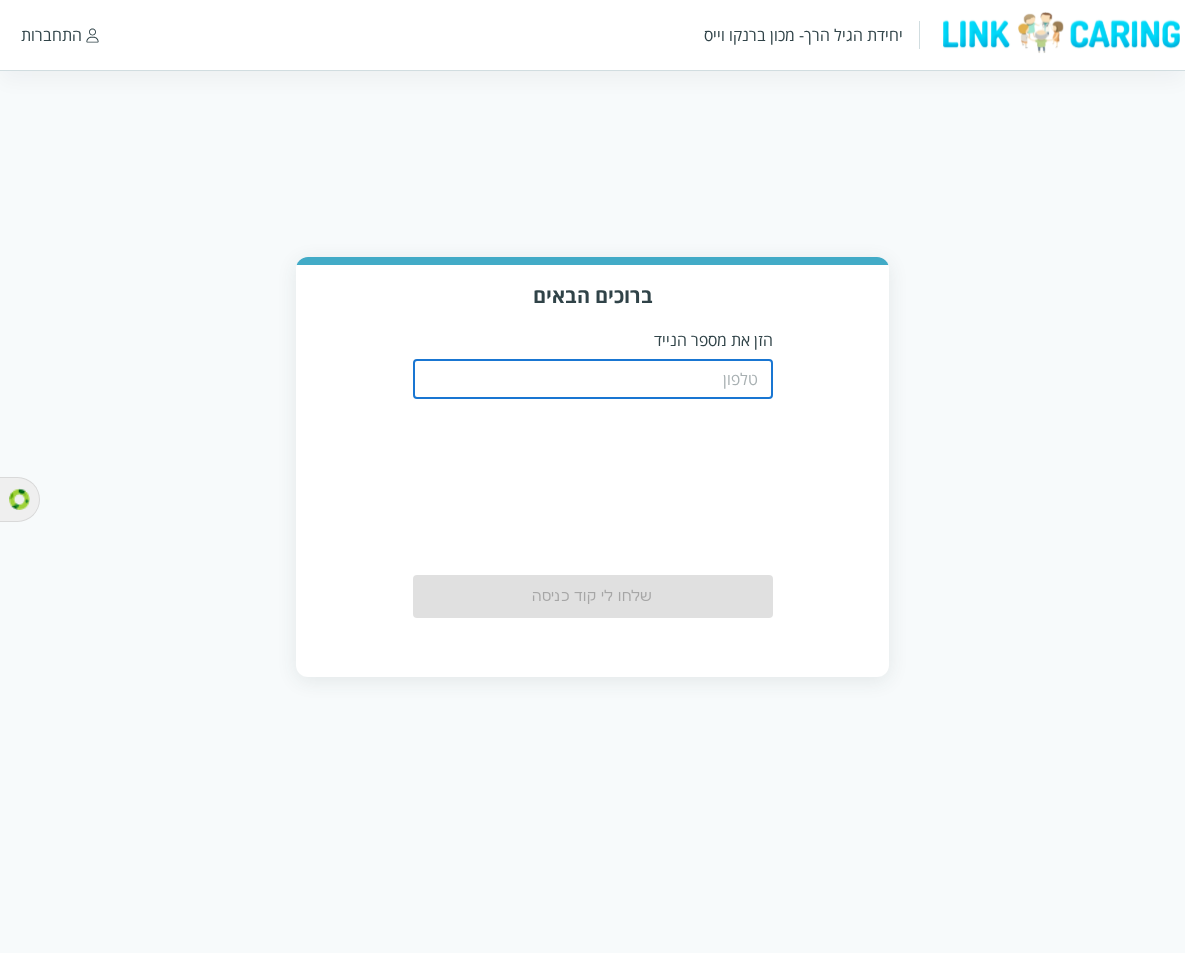 click at bounding box center [593, 379] 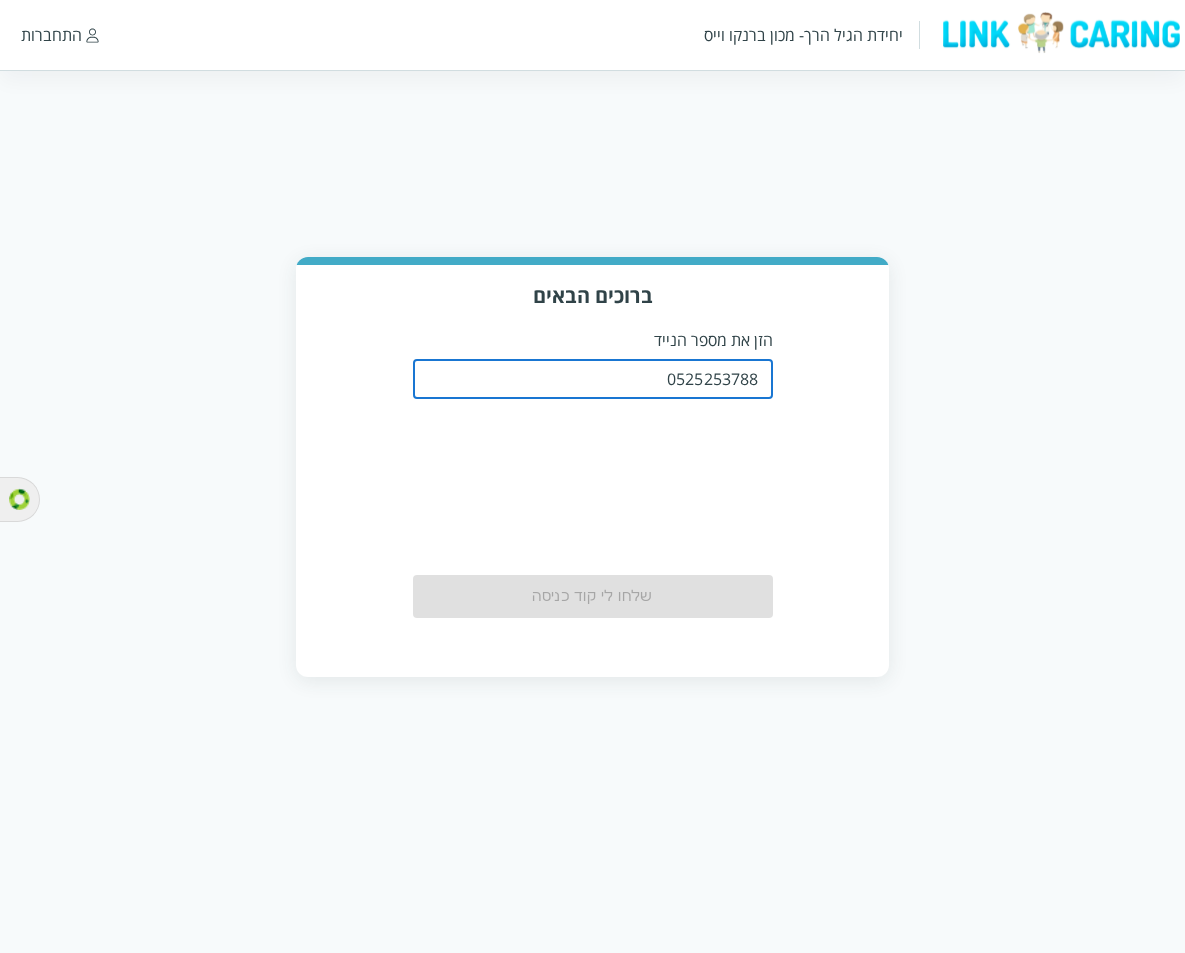 type on "0525253788" 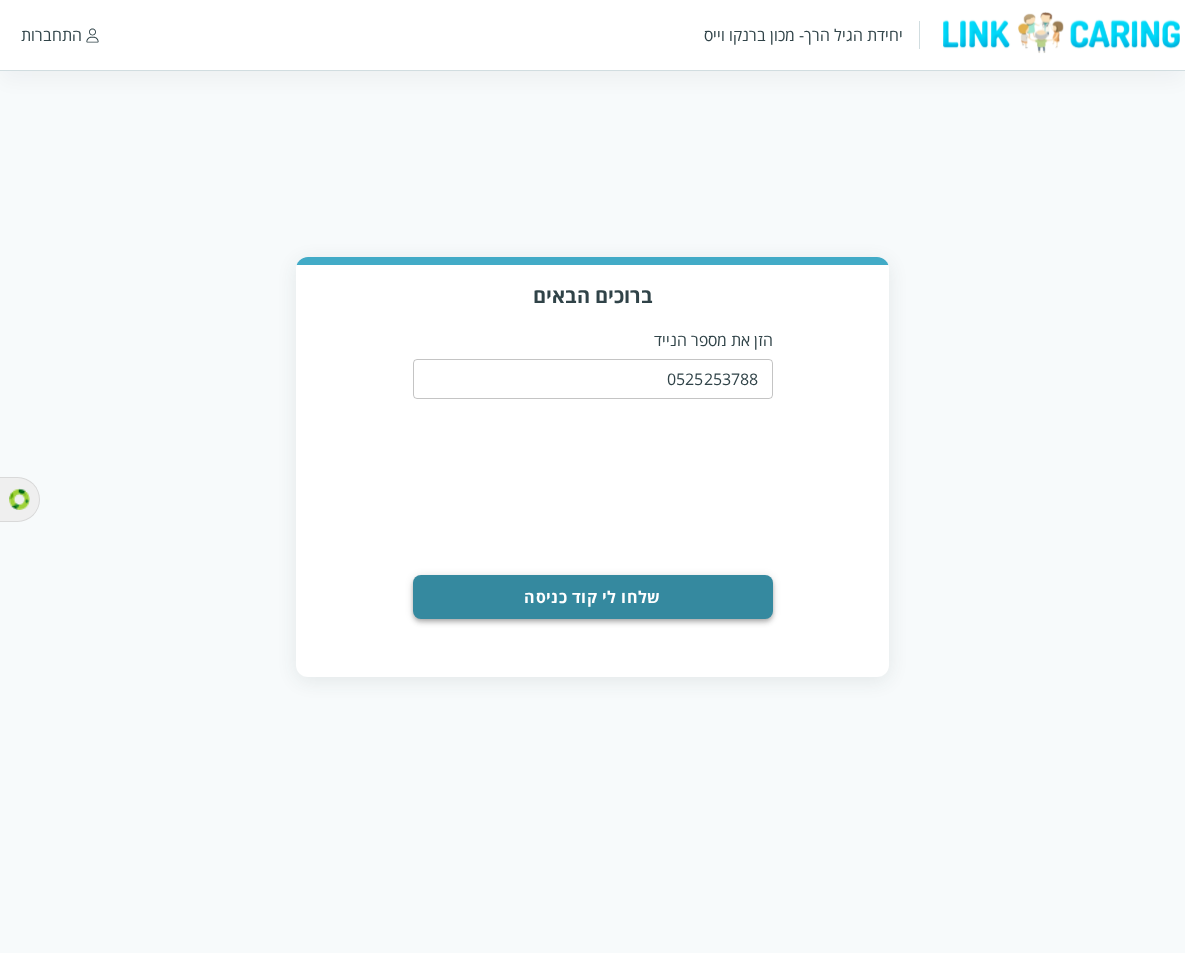 click on "שלחו לי קוד כניסה" at bounding box center (593, 597) 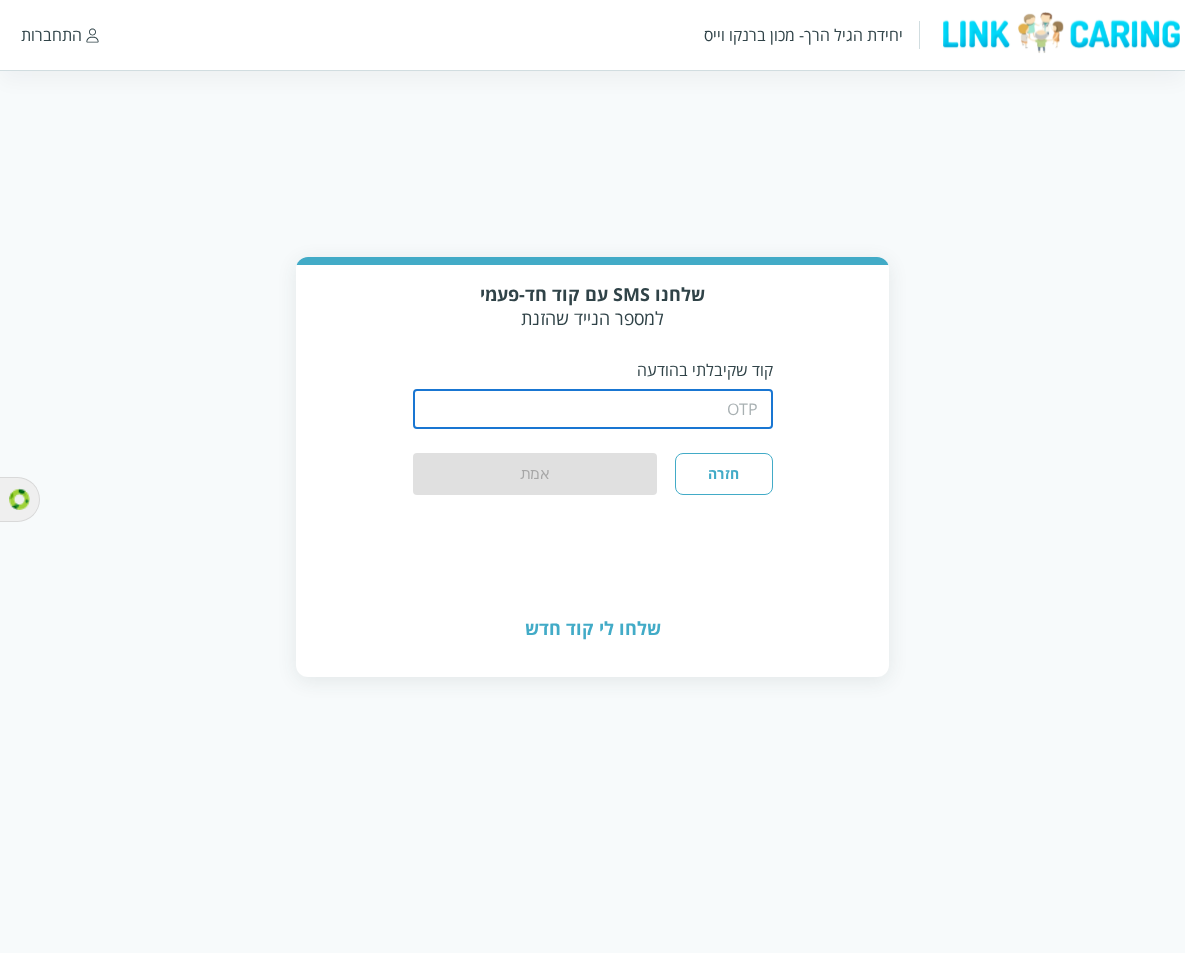 click at bounding box center (593, 409) 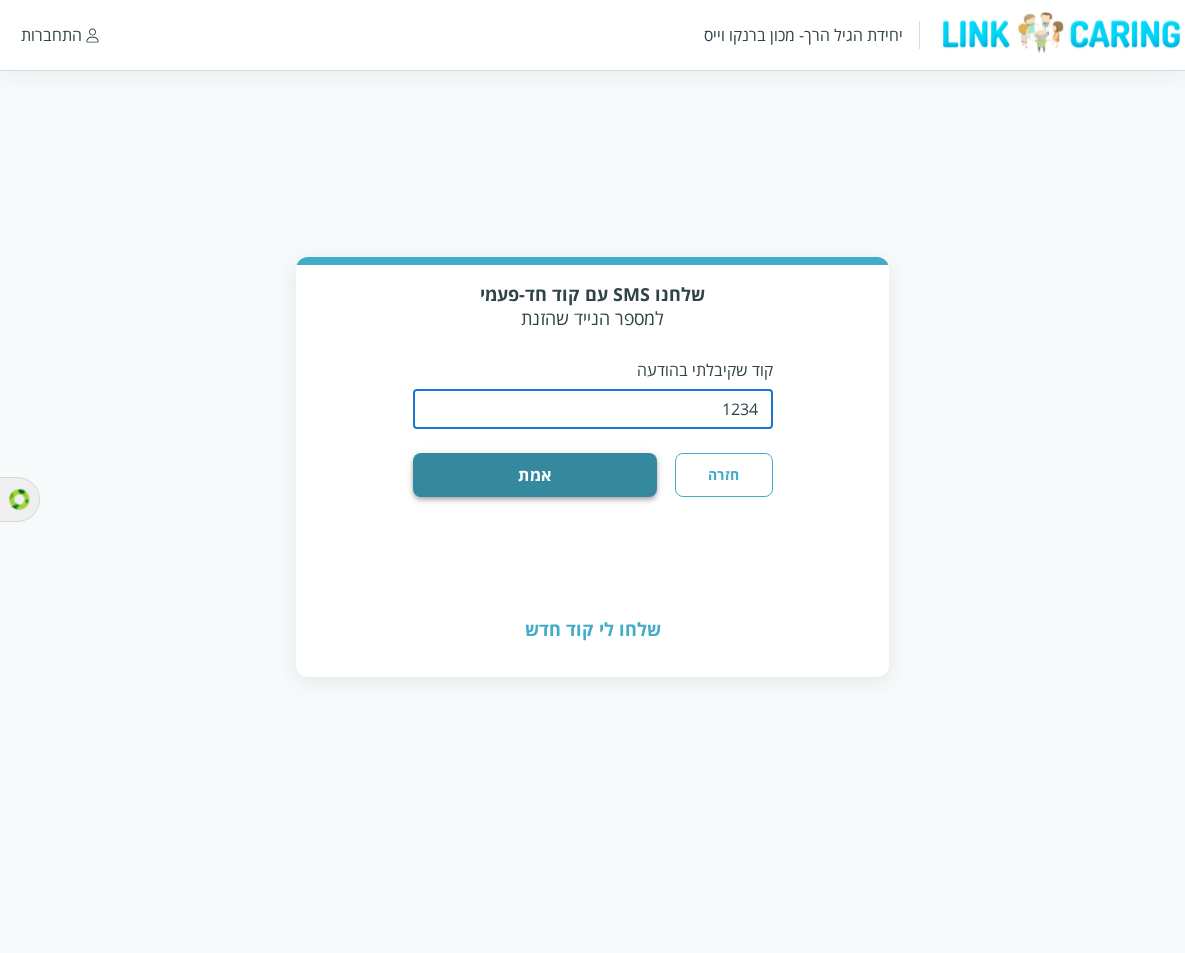 click on "אמת" at bounding box center [535, 475] 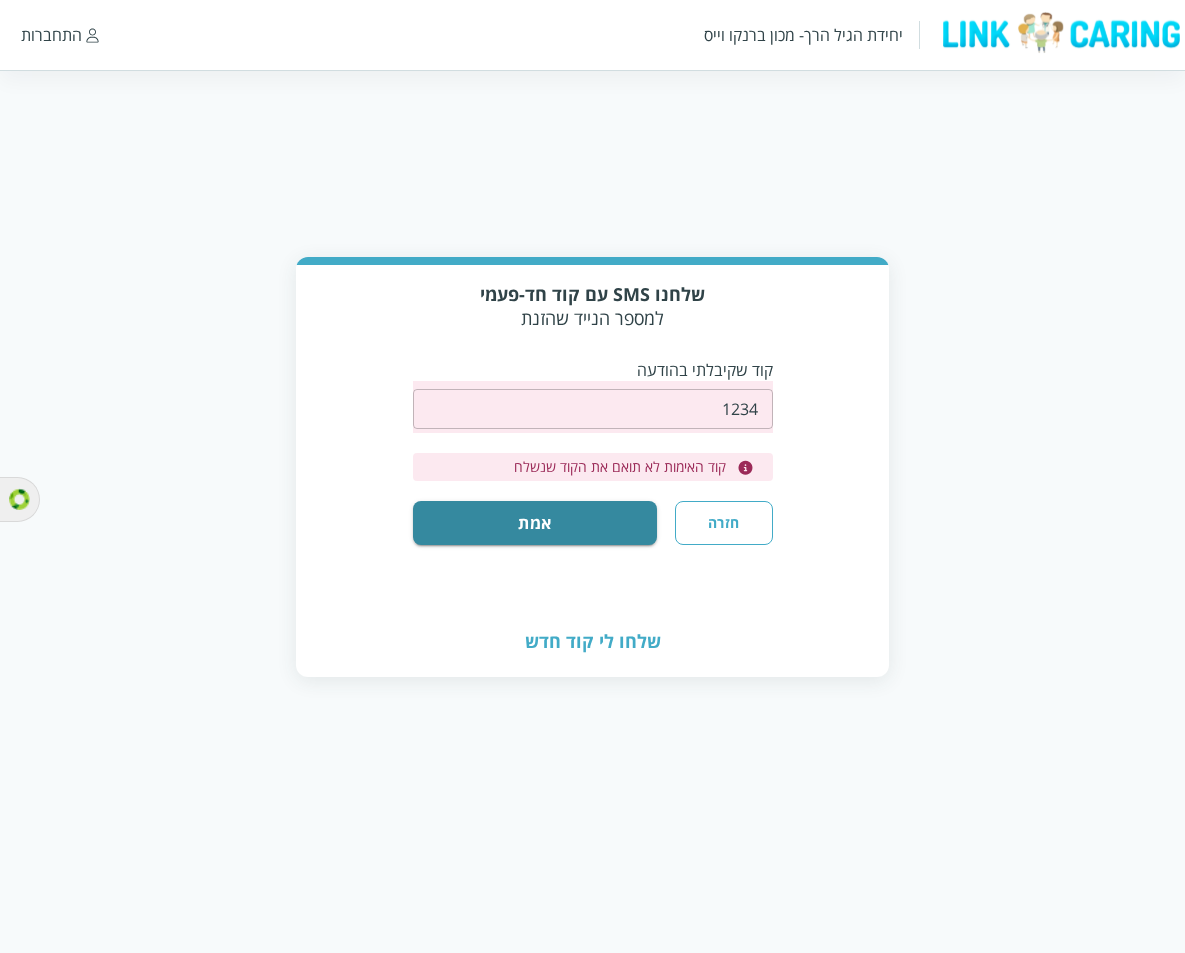 type 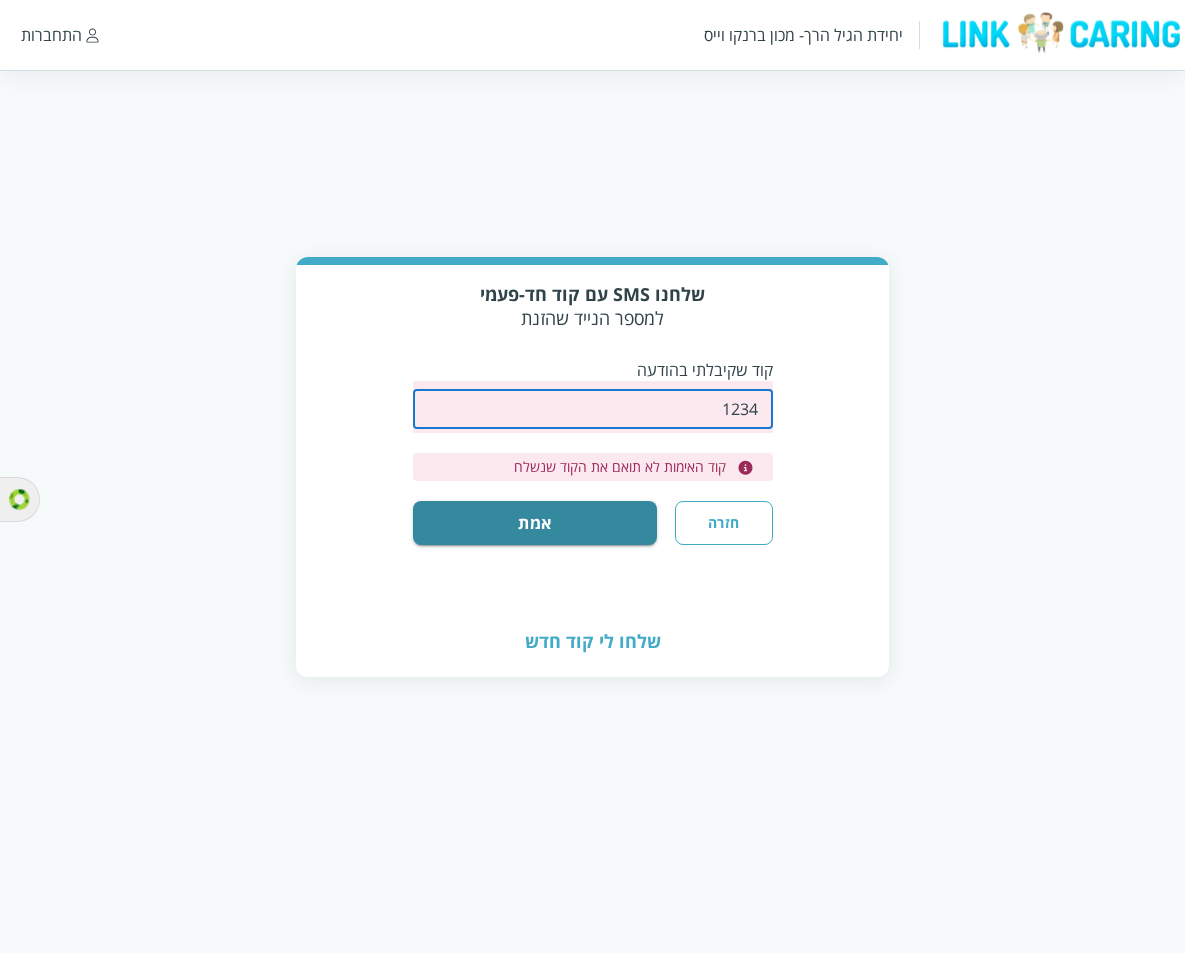 drag, startPoint x: 715, startPoint y: 413, endPoint x: 767, endPoint y: 408, distance: 52.23983 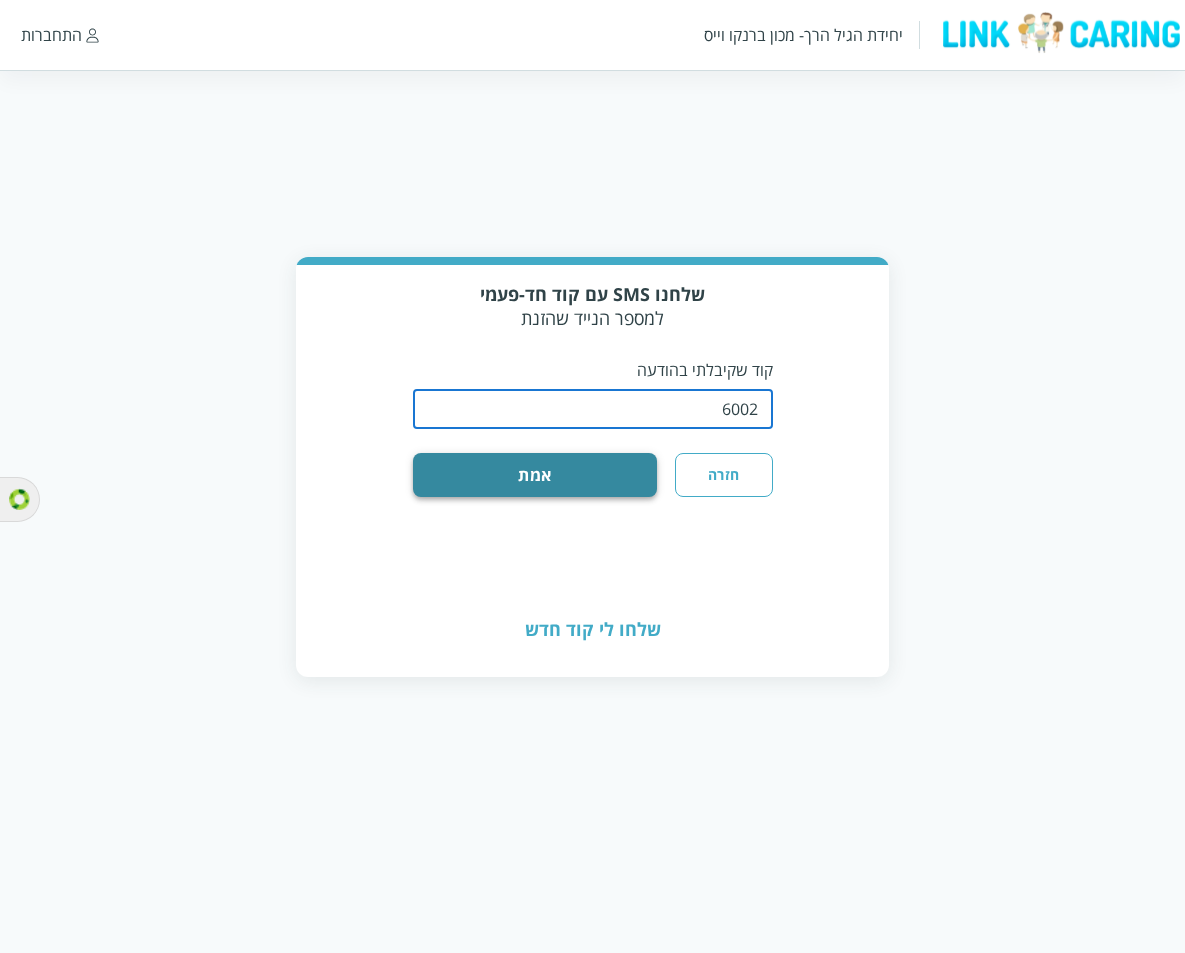 type on "6002" 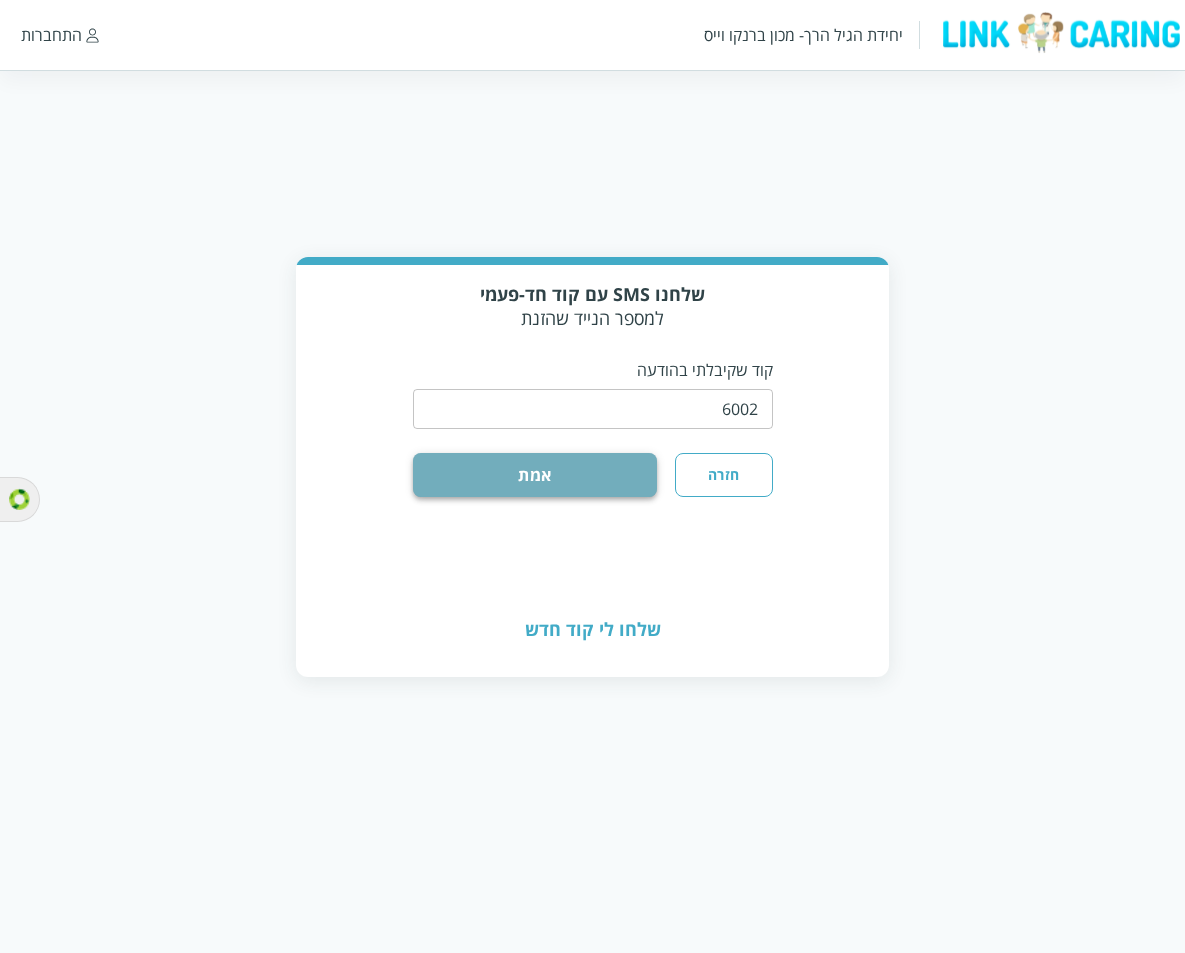 click on "אמת" at bounding box center [535, 475] 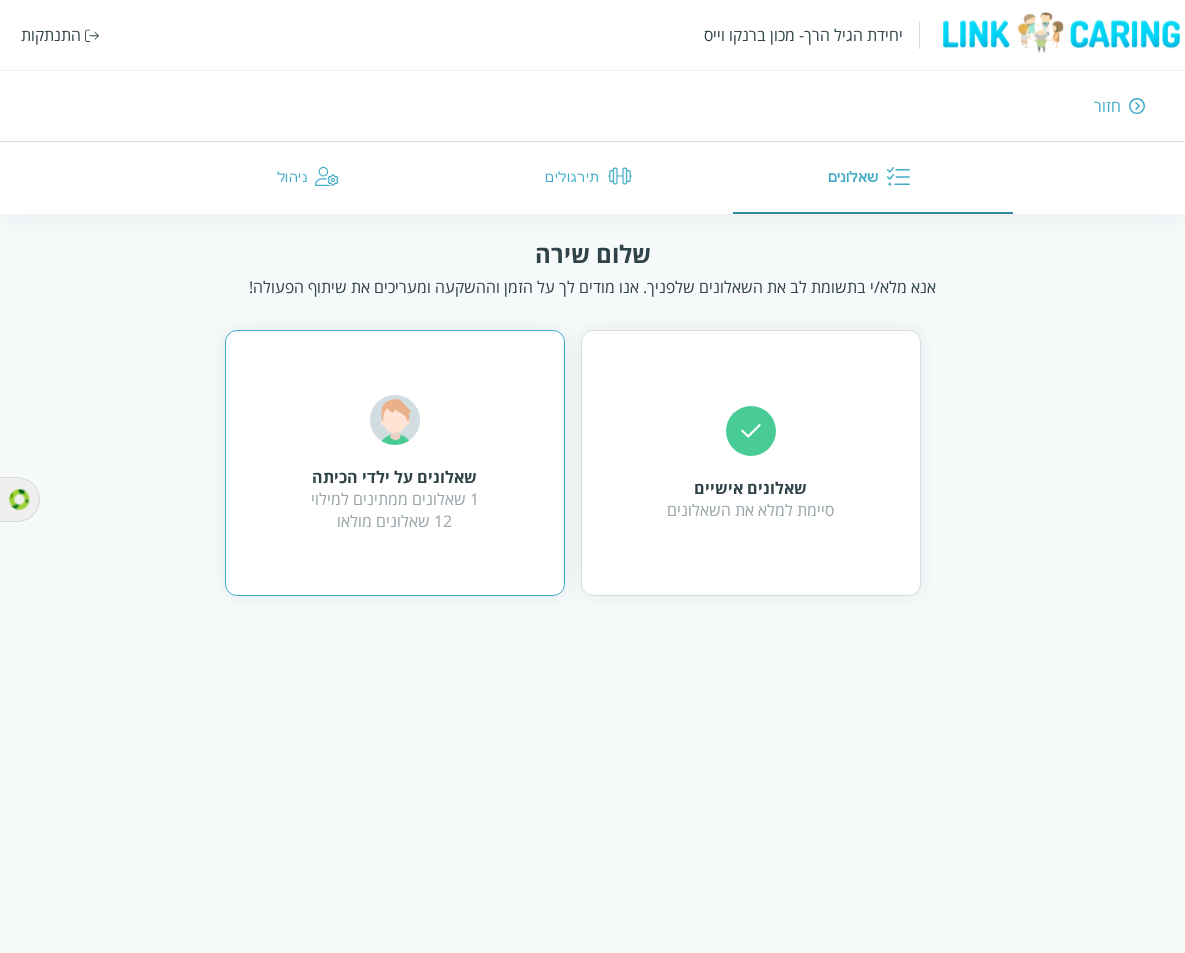 click on "שאלונים על ילדי הכיתה 1 שאלונים  ממתינים למילוי 12 שאלונים מולאו" at bounding box center [395, 463] 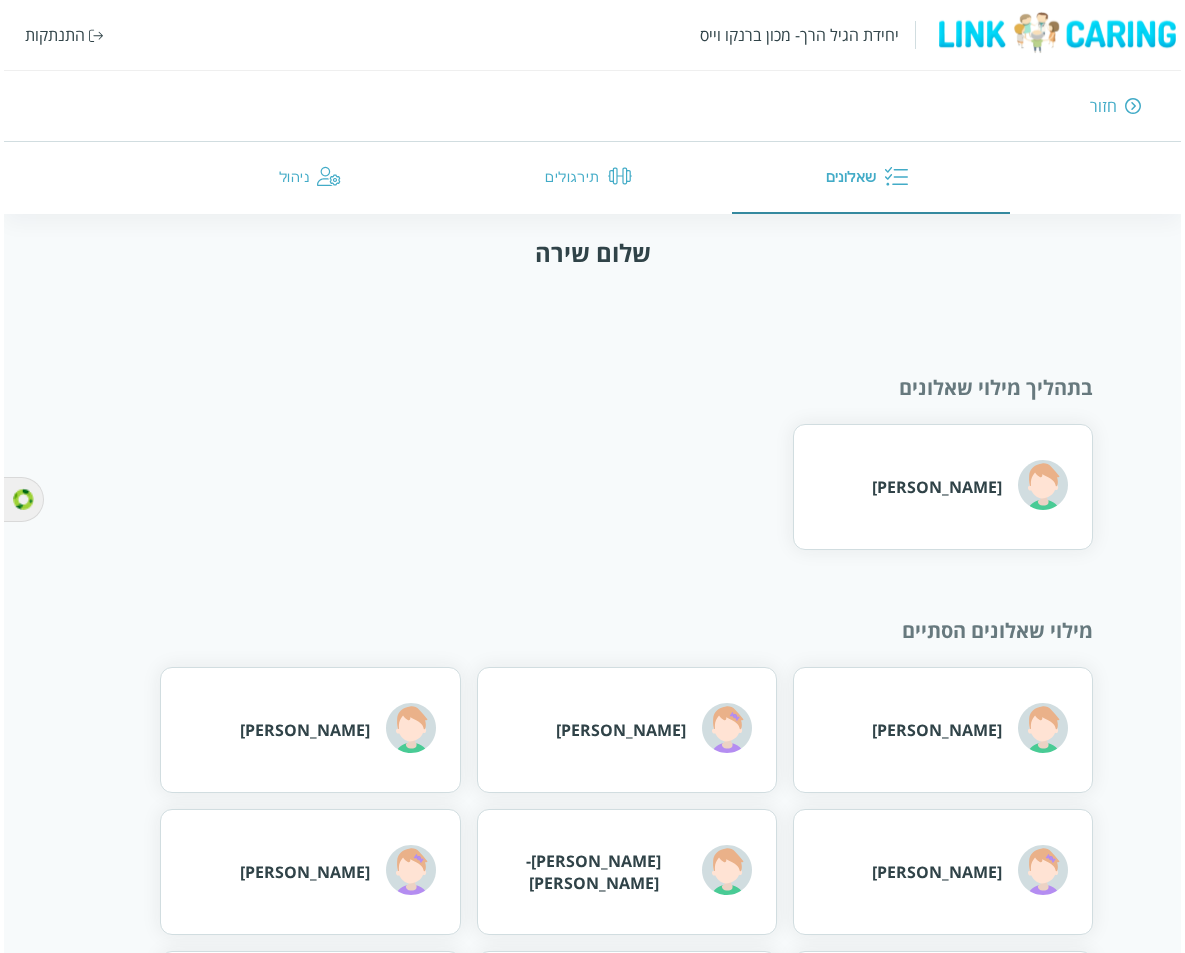 scroll, scrollTop: 0, scrollLeft: 0, axis: both 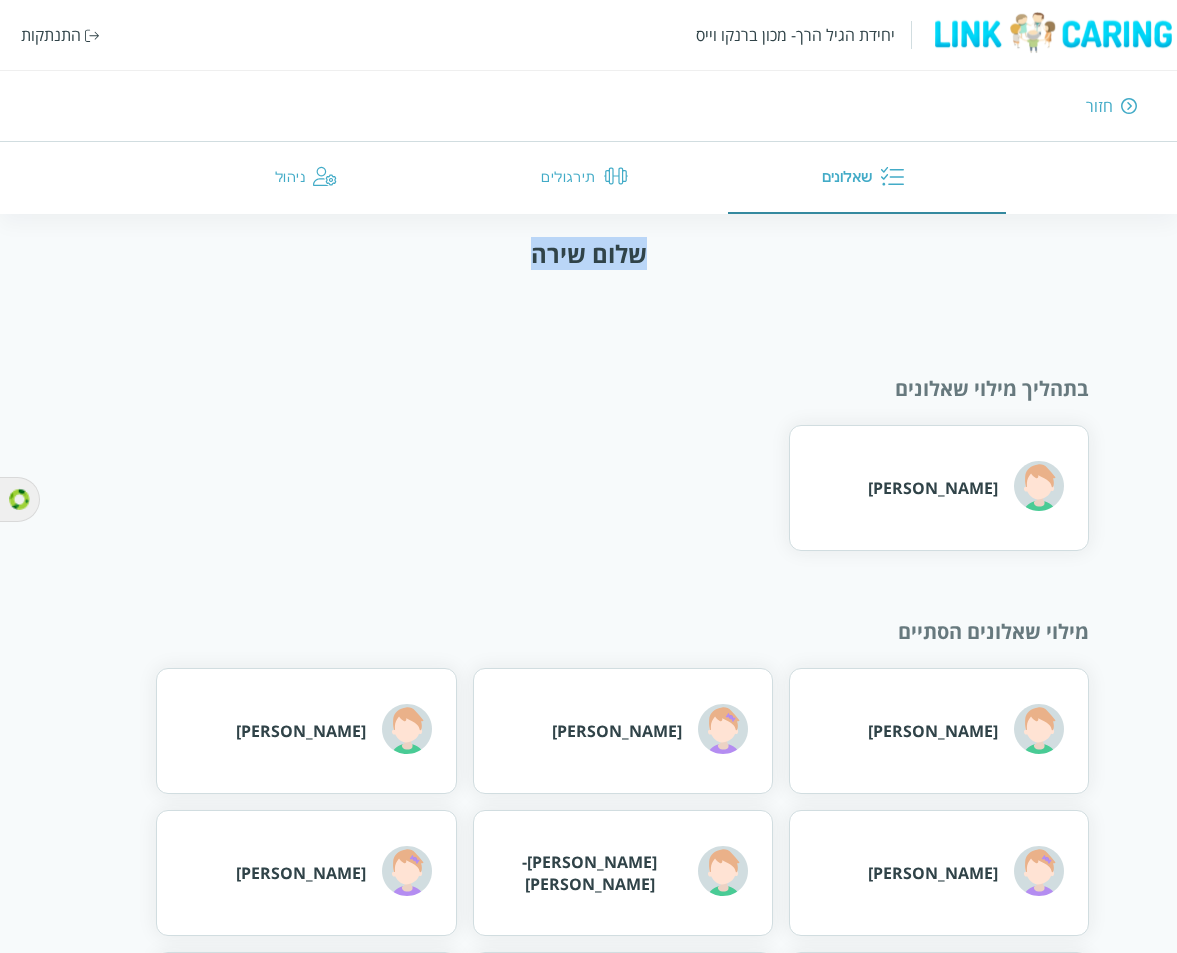 drag, startPoint x: 242, startPoint y: 232, endPoint x: 749, endPoint y: 270, distance: 508.42206 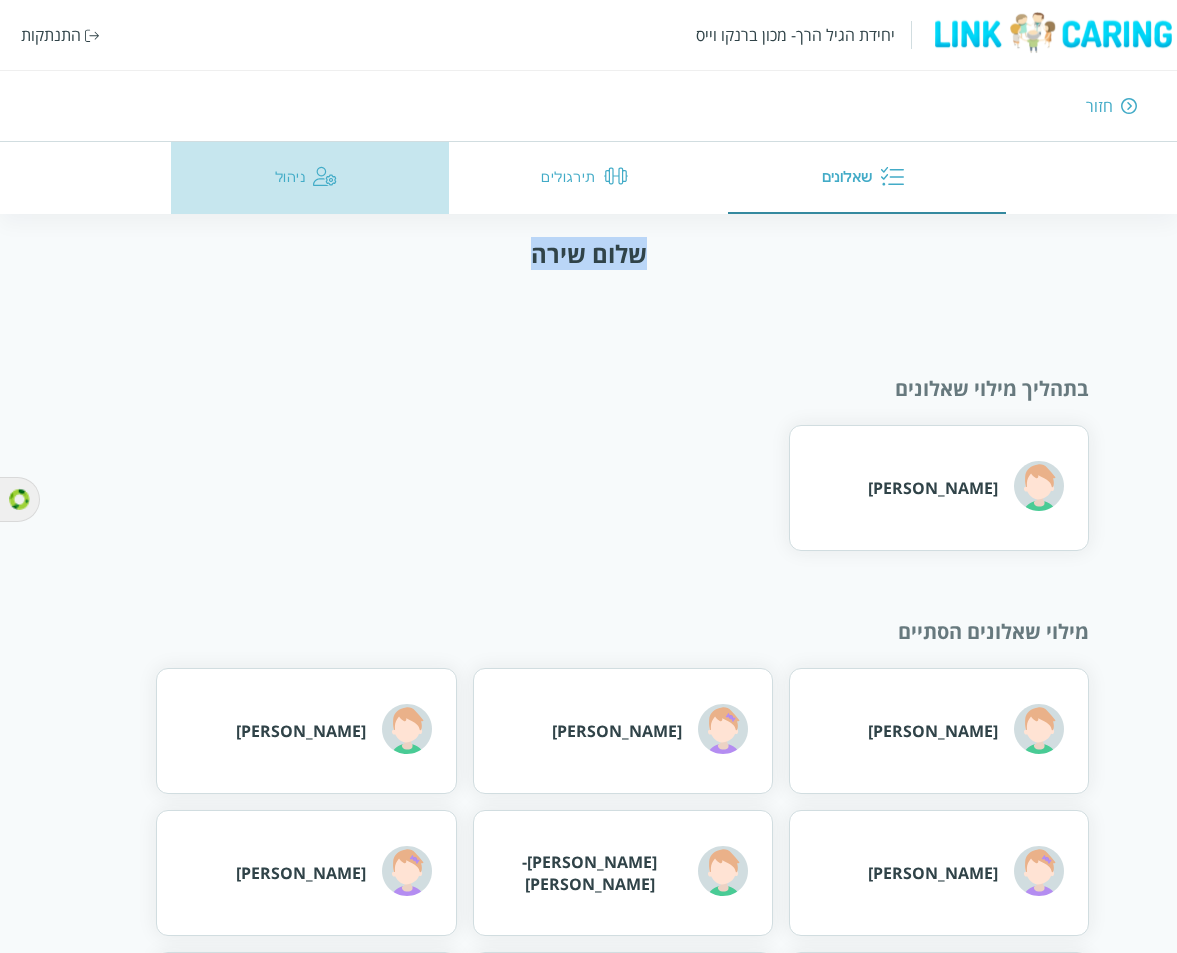 click on "ניהול" at bounding box center [310, 178] 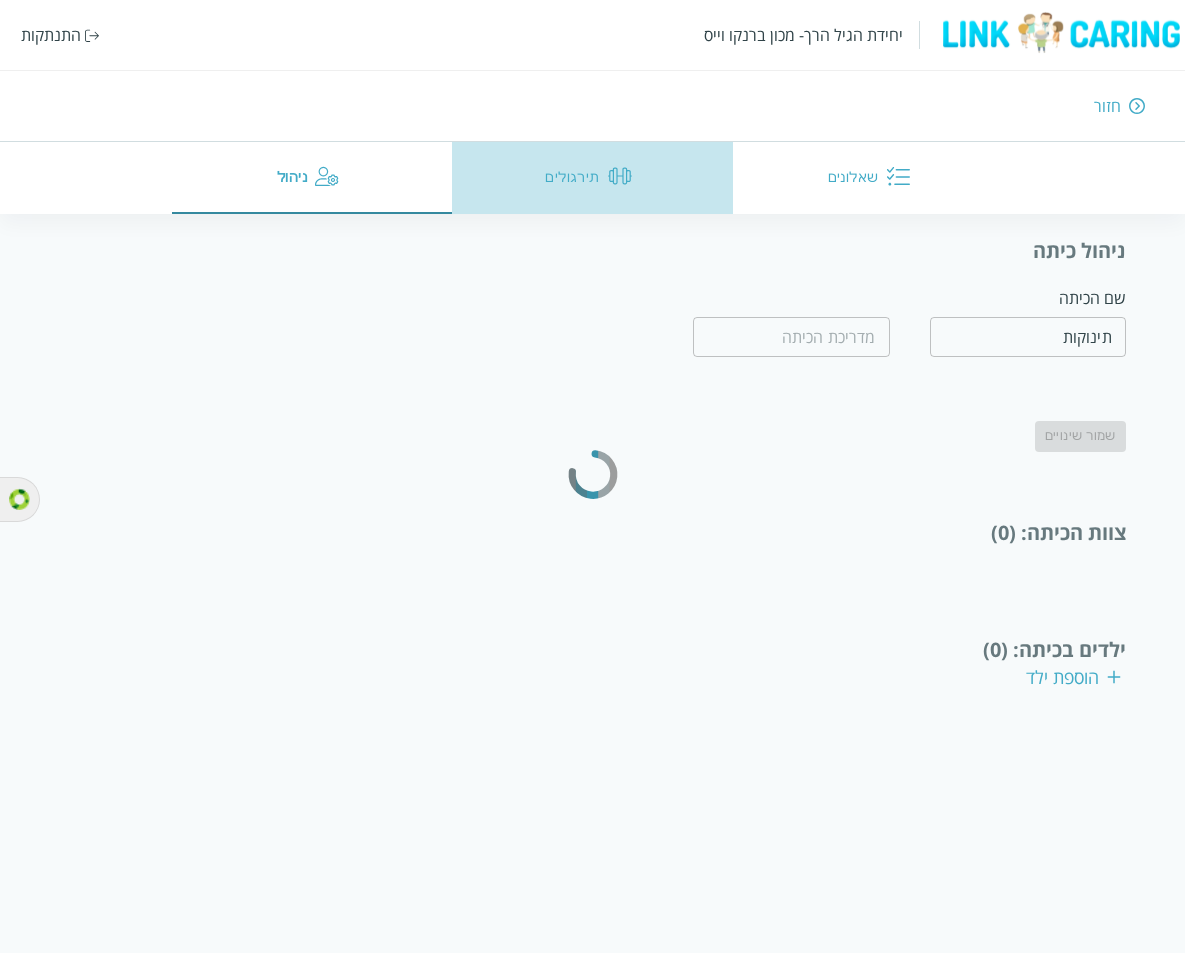 click on "תירגולים" at bounding box center [592, 178] 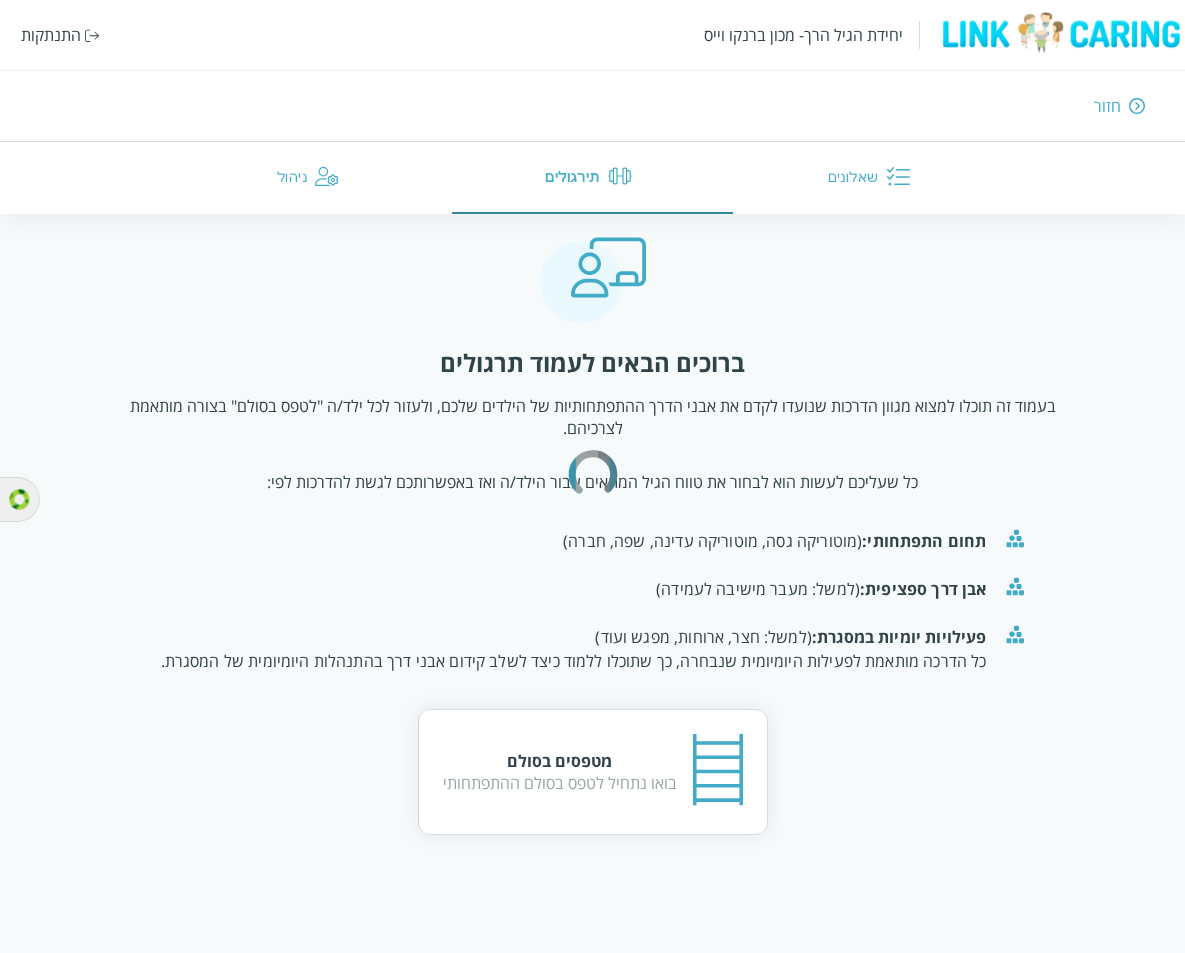 click on "יחידת הגיל הרך- מכון [PERSON_NAME] התנתקות חזור   שאלונים   תירגולים   ניהול ברוכים הבאים לעמוד תרגולים בעמוד זה תוכלו למצוא מגוון הדרכות שנועדו לקדם את [PERSON_NAME] הדרך ההתפתחותיות של הילדים שלכם, ולעזור לכל ילד/ה "לטפס בסולם" בצורה מותאמת לצרכיהם. כל שעליכם לעשות הוא לבחור את טווח הגיל המתאים עבור הילד/ה ואז באפשרותכם לגשת להדרכות לפי: תחום התפתחותי:  (מוטוריקה גסה, מוטוריקה עדינה, שפה, חברה) [PERSON_NAME] דרך ספציפית:  (למשל: מעבר מישיבה לעמידה) פעילויות יומיות במסגרת:  (למשל: חצר, ארוחות, מפגש ועוד)  מטפסים בסולם בואו נתחיל לטפס בסולם ההתפתחותי             כניסה לאזור האישי   להחסם  לגלישה" at bounding box center [592, 437] 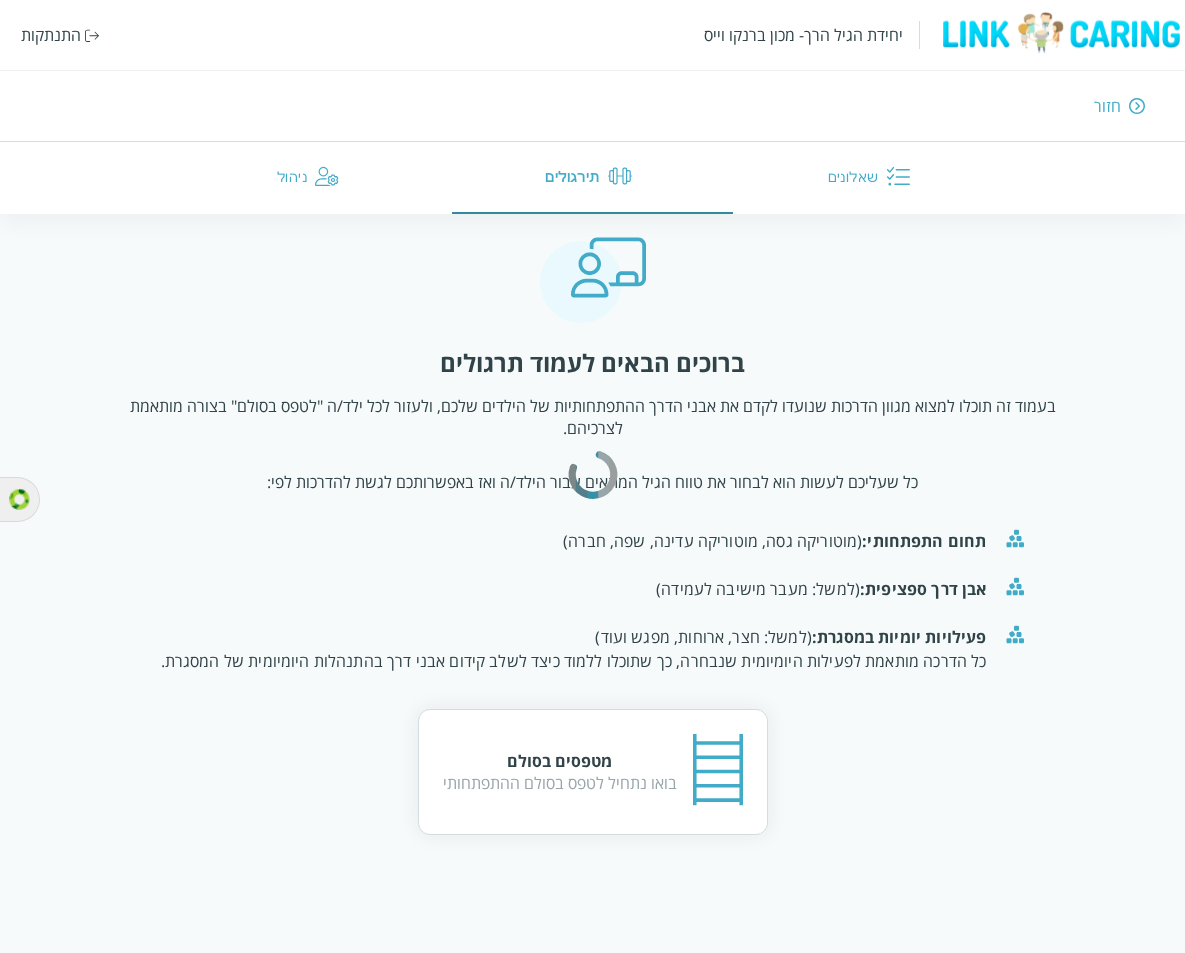 drag, startPoint x: 921, startPoint y: 191, endPoint x: 1031, endPoint y: 141, distance: 120.83046 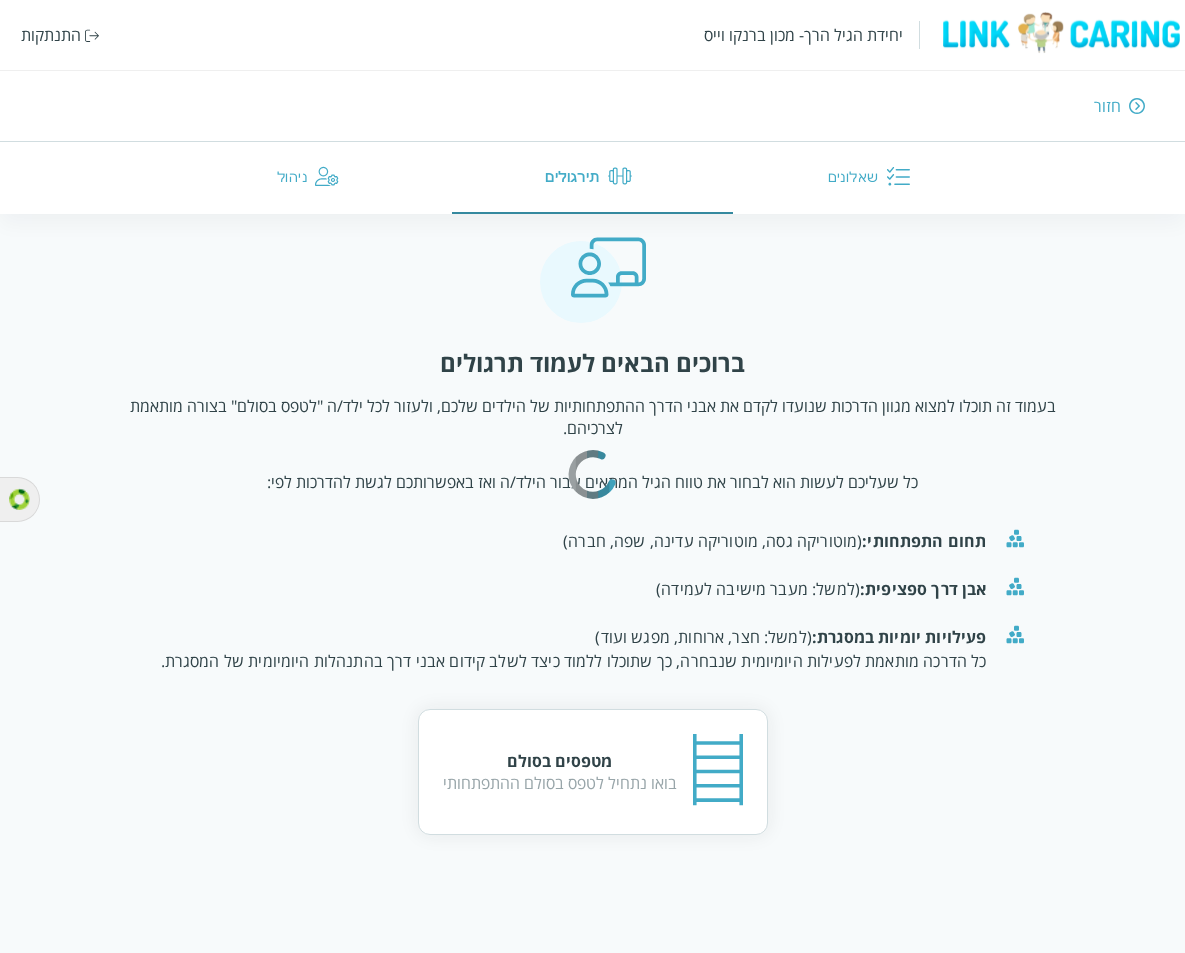 click on "שאלונים" at bounding box center [873, 178] 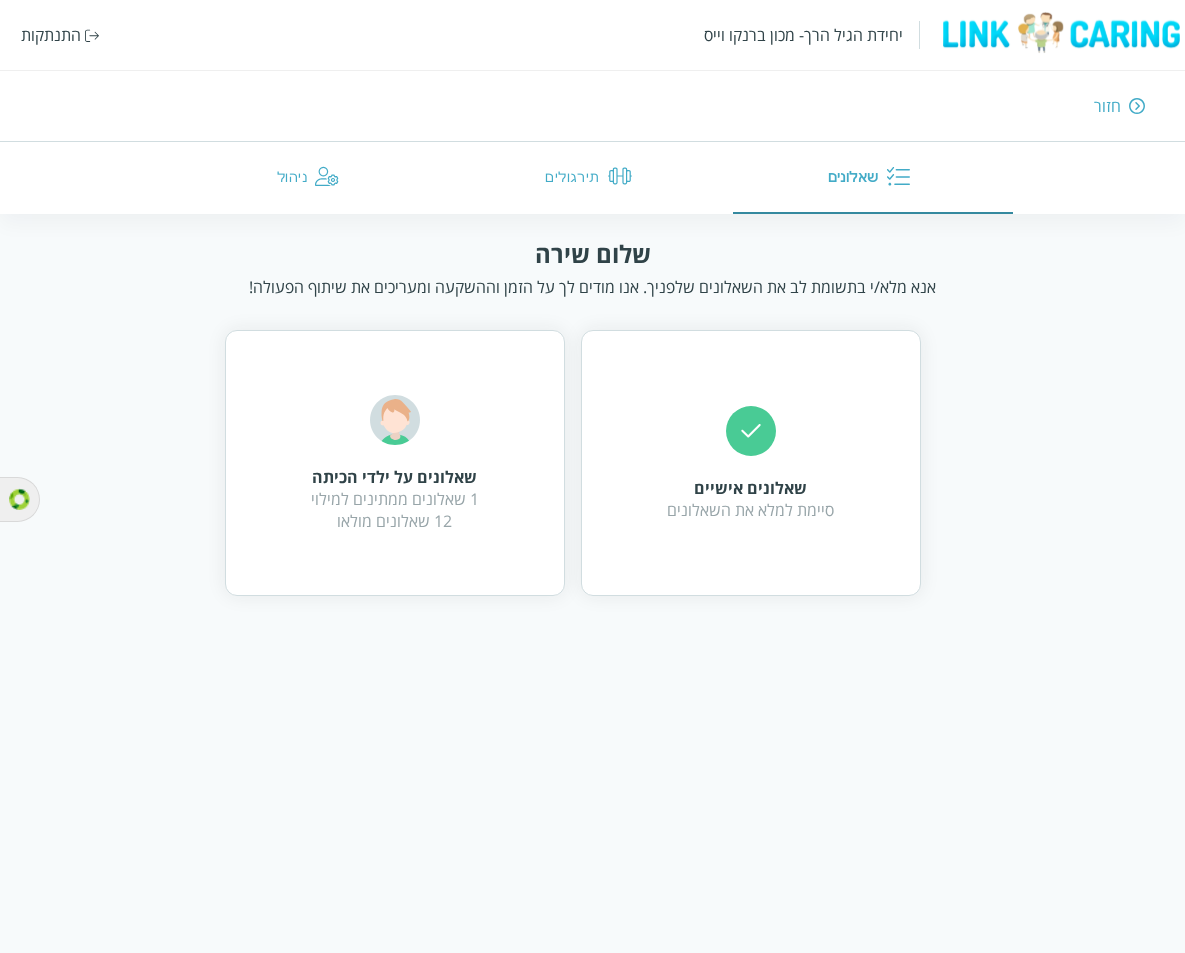 click on "יחידת הגיל הרך- מכון [PERSON_NAME] התנתקות" at bounding box center [592, 35] 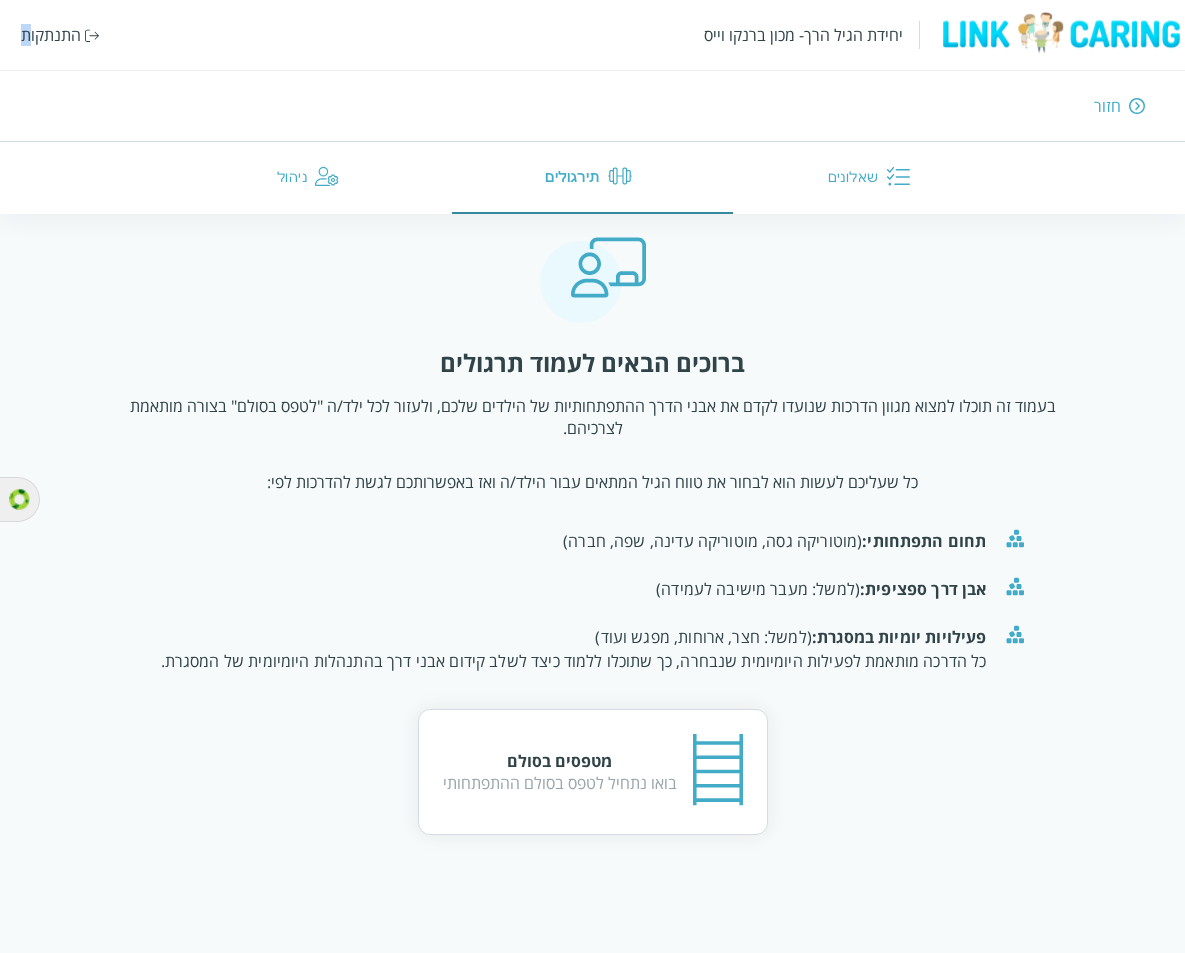 click on "התנתקות" at bounding box center [51, 35] 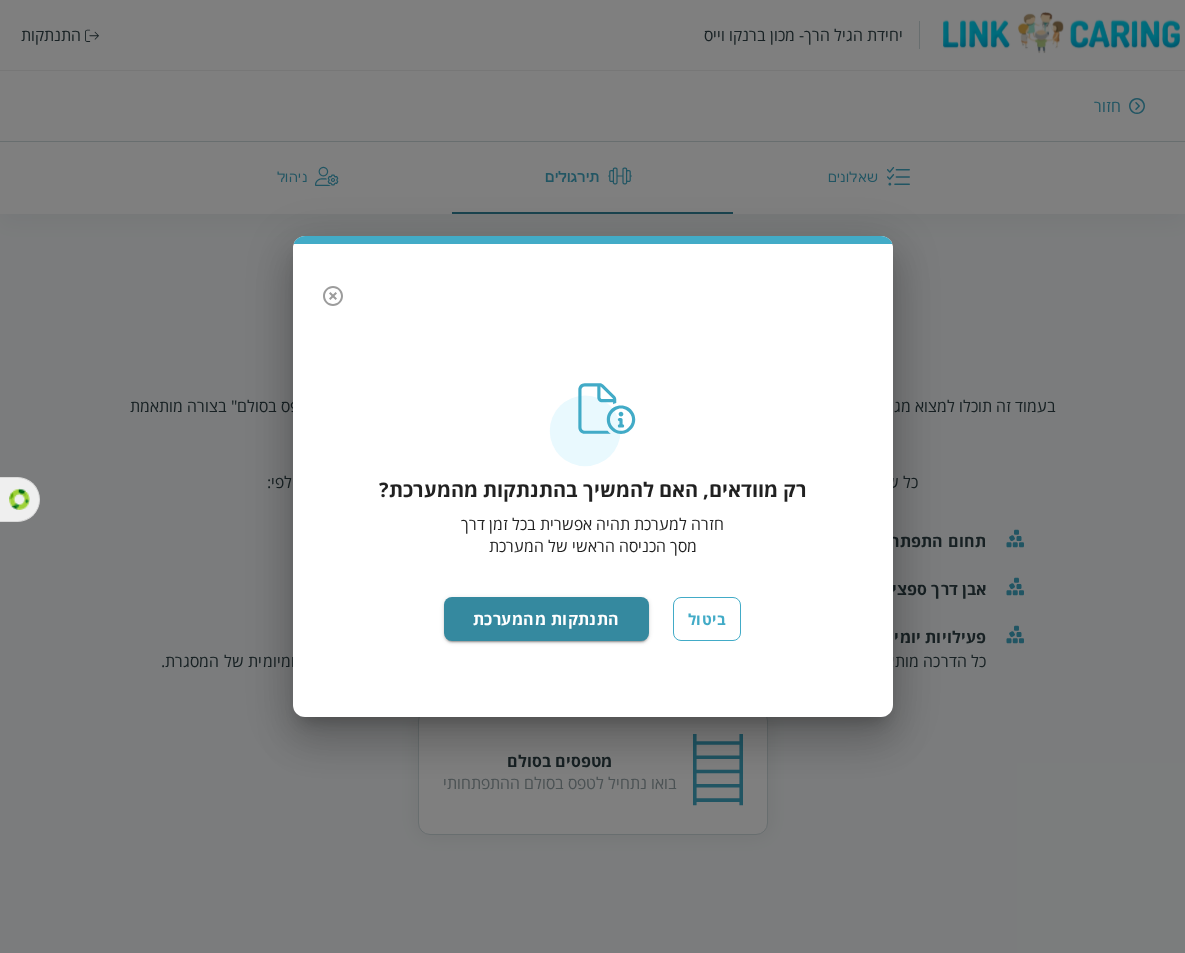 click on "רק מוודאים, האם להמשיך בהתנתקות מהמערכת? חזרה למערכת תהיה אפשרית בכל זמן דרך מסך הכניסה הראשי של המערכת ביטול התנתקות מהמערכת" at bounding box center (593, 540) 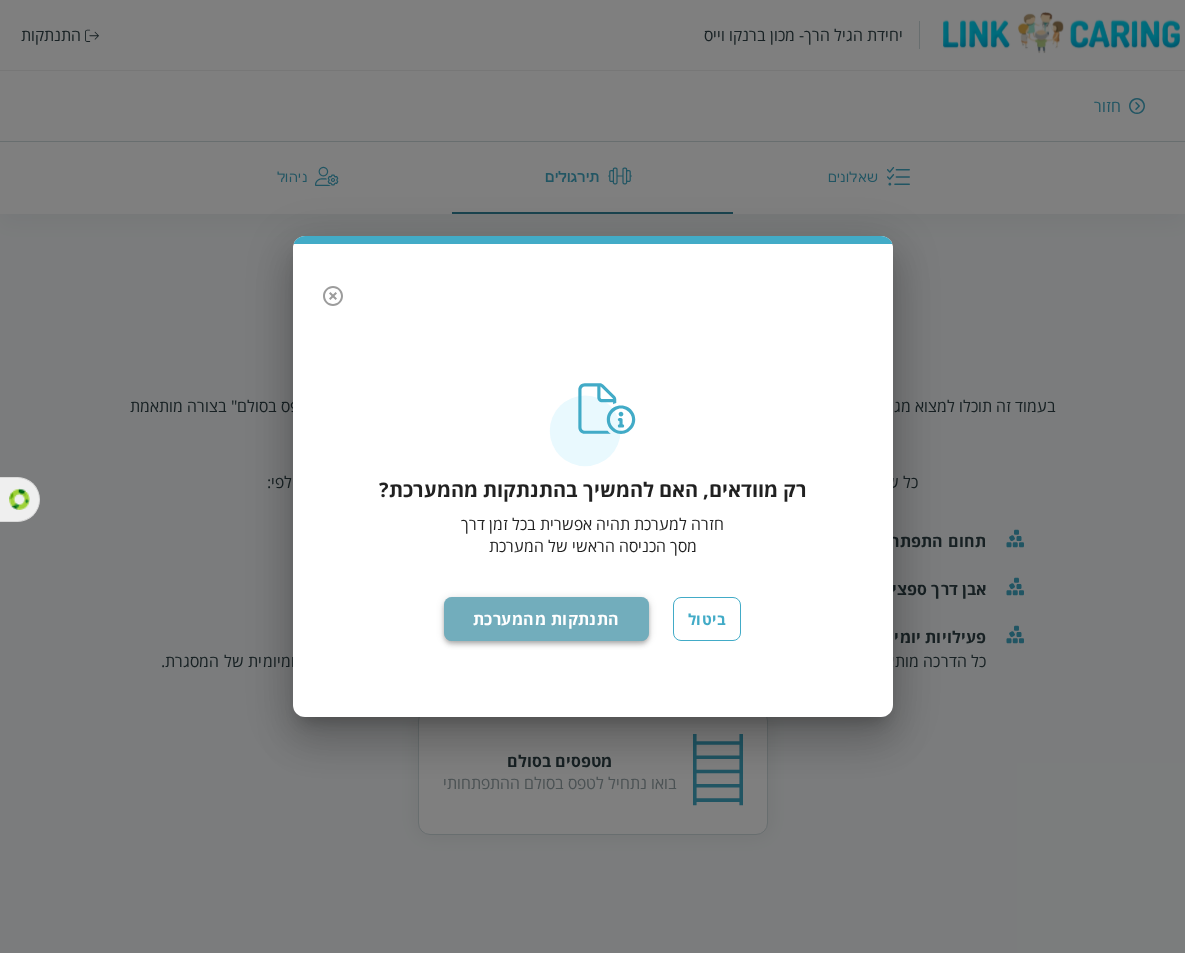 click on "התנתקות מהמערכת" at bounding box center [546, 619] 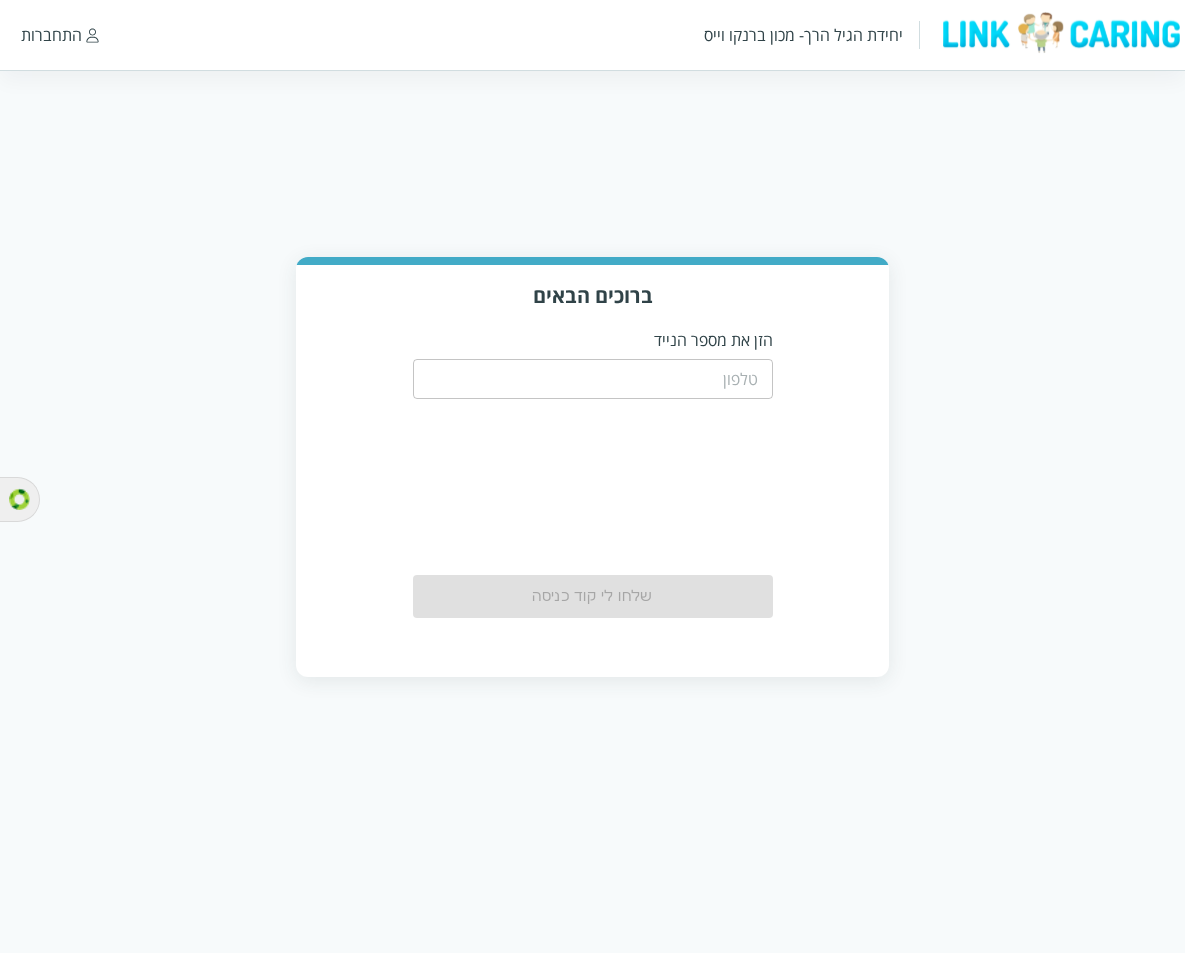scroll, scrollTop: 0, scrollLeft: 0, axis: both 